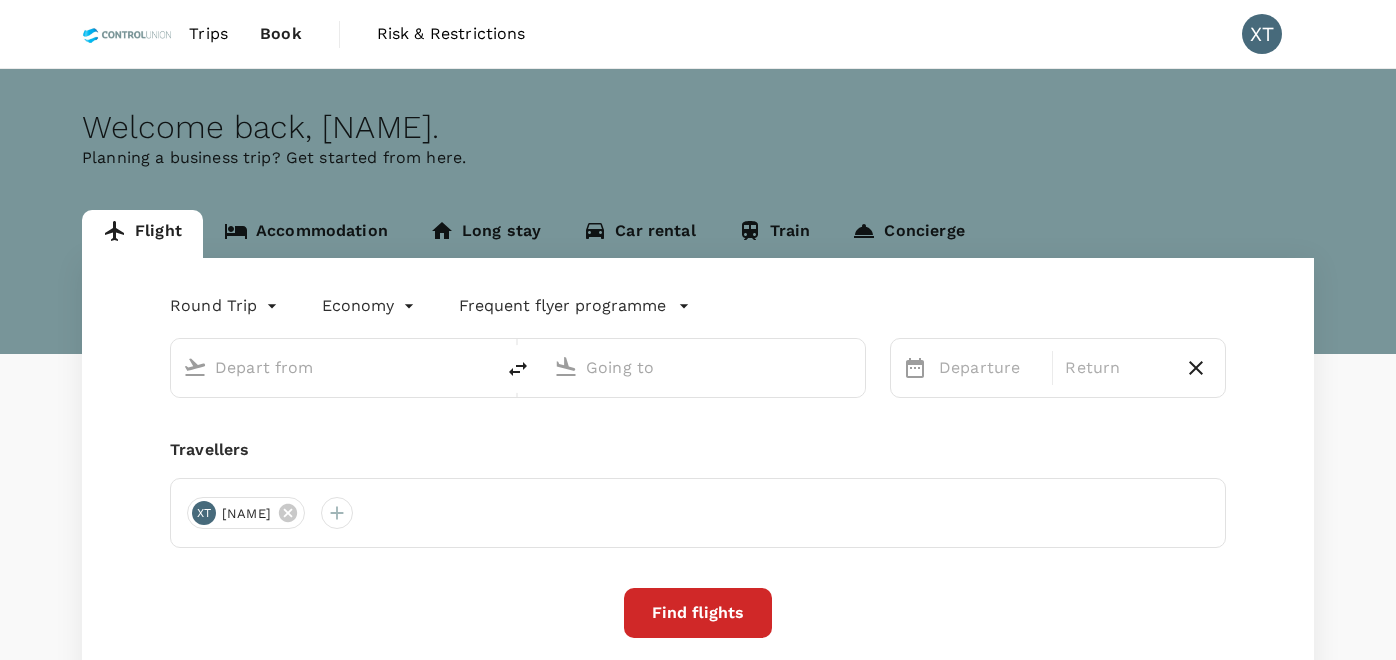 scroll, scrollTop: 0, scrollLeft: 0, axis: both 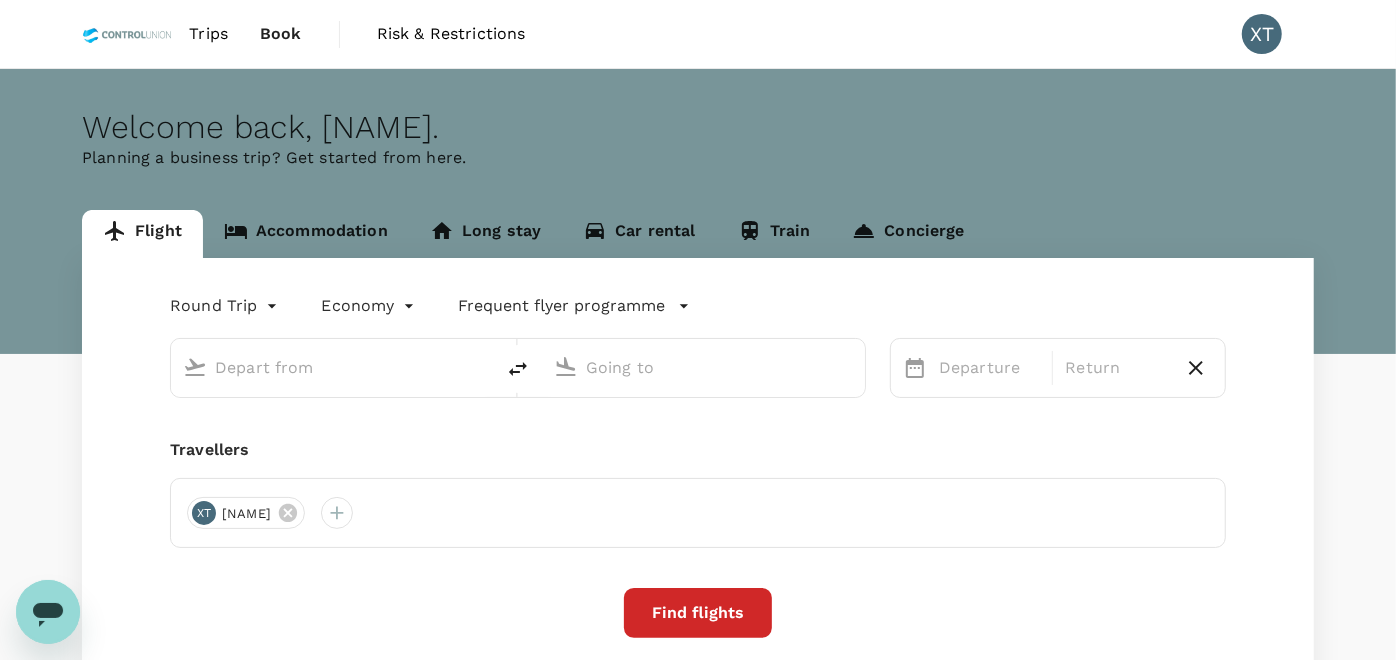 type on "Kuala Lumpur Intl (KUL)" 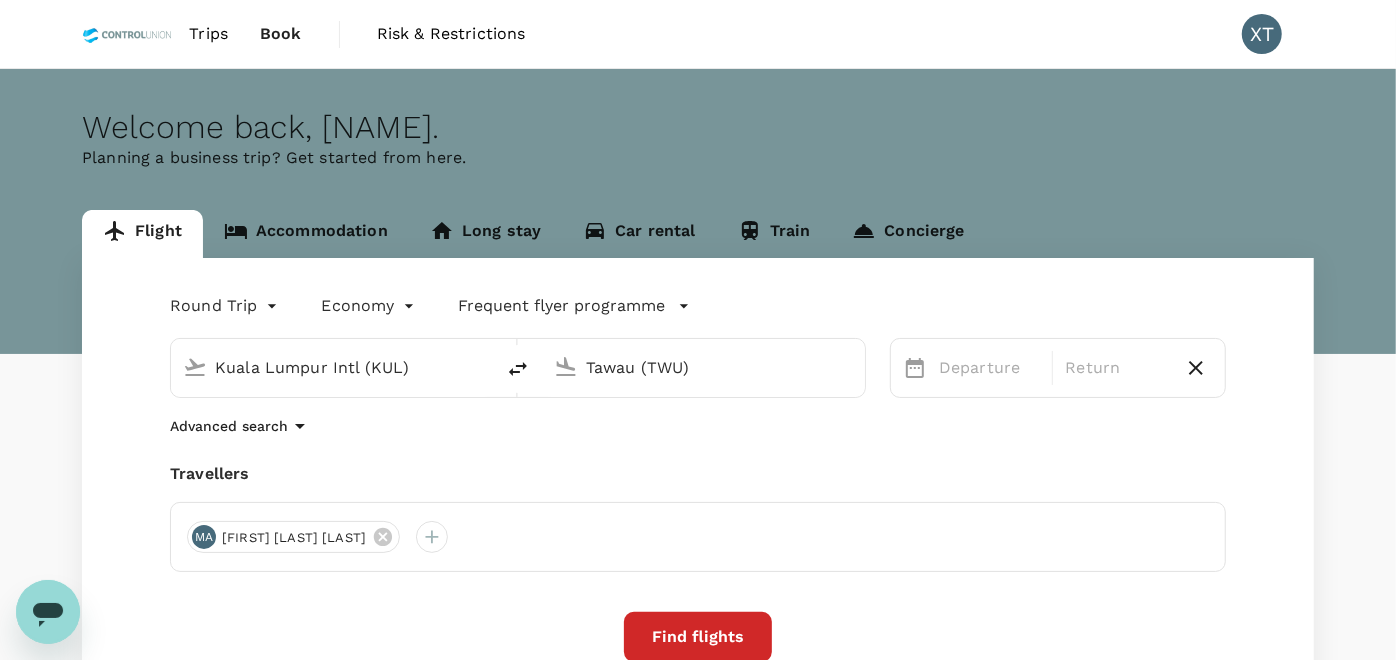 click on "Accommodation" at bounding box center (306, 234) 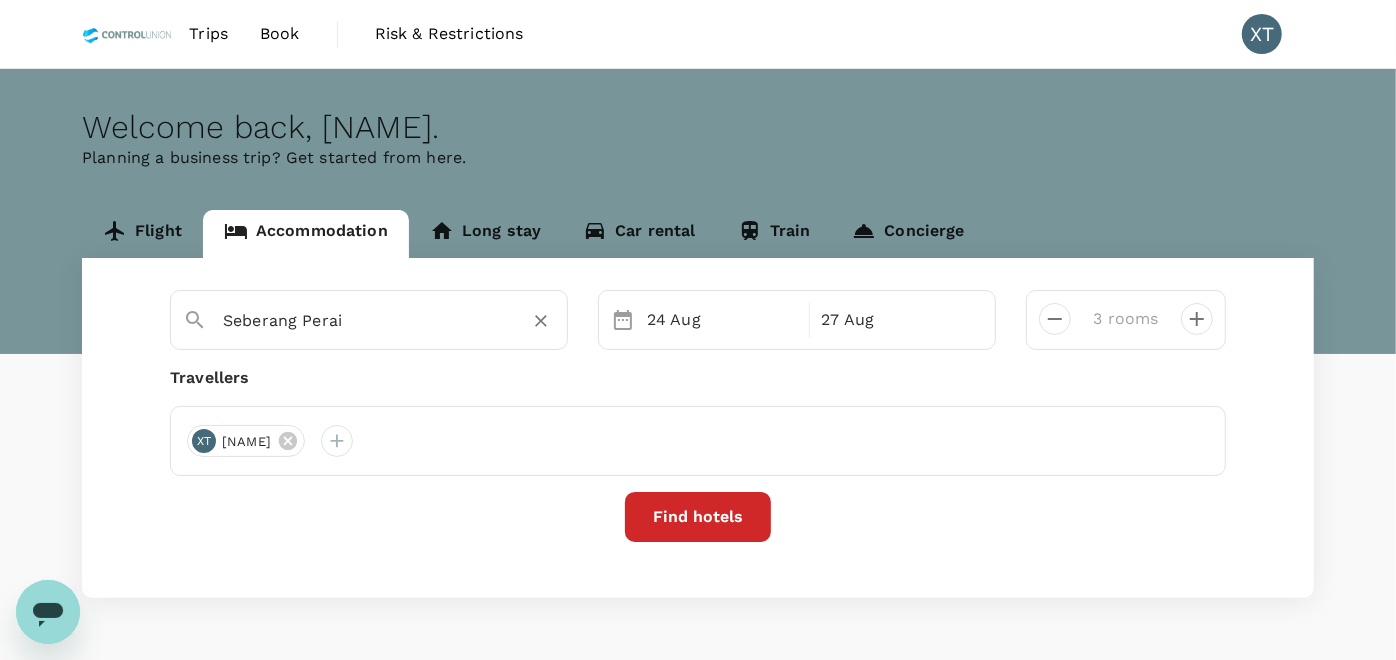 click on "Seberang Perai" at bounding box center [361, 320] 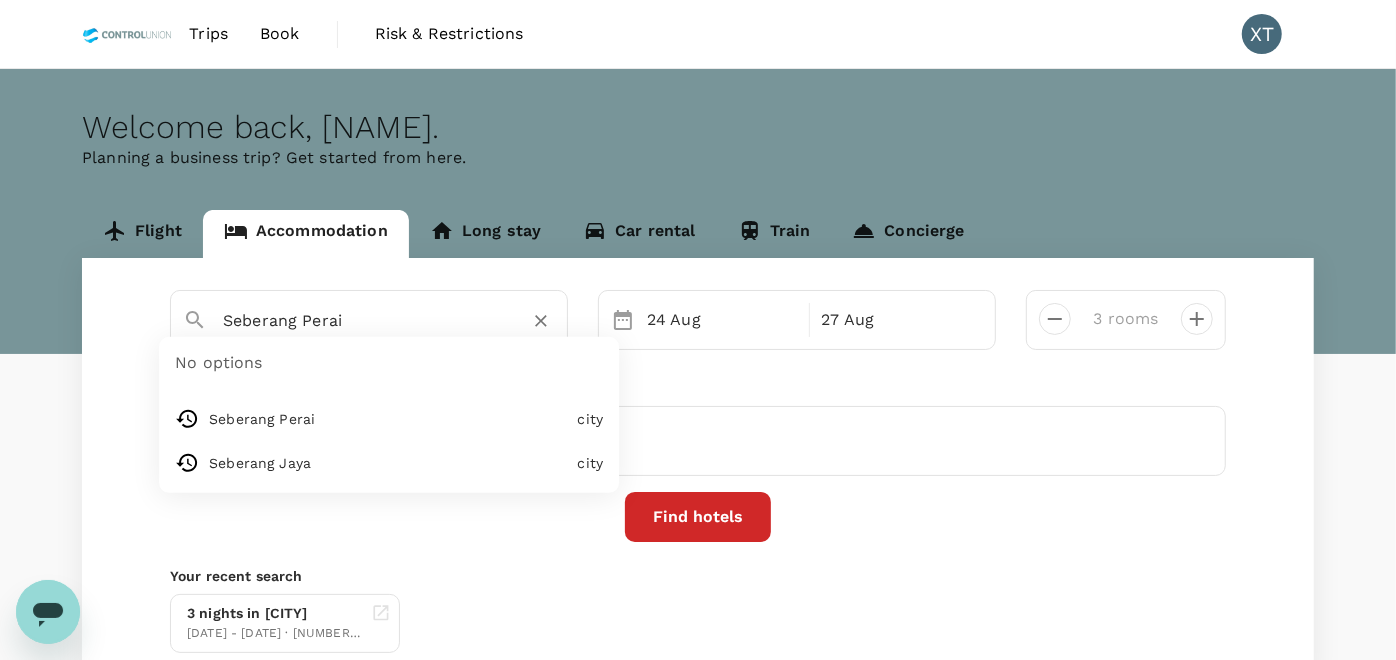 click on "Seberang Perai" at bounding box center (361, 320) 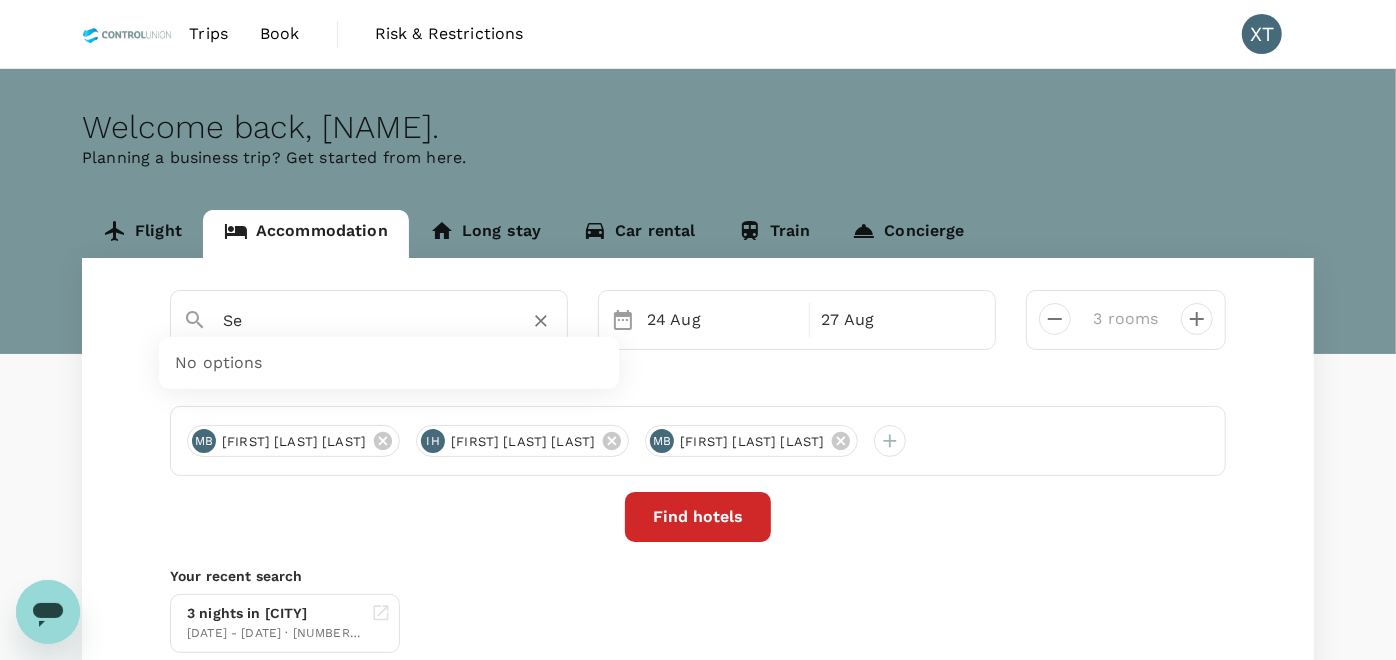 type on "S" 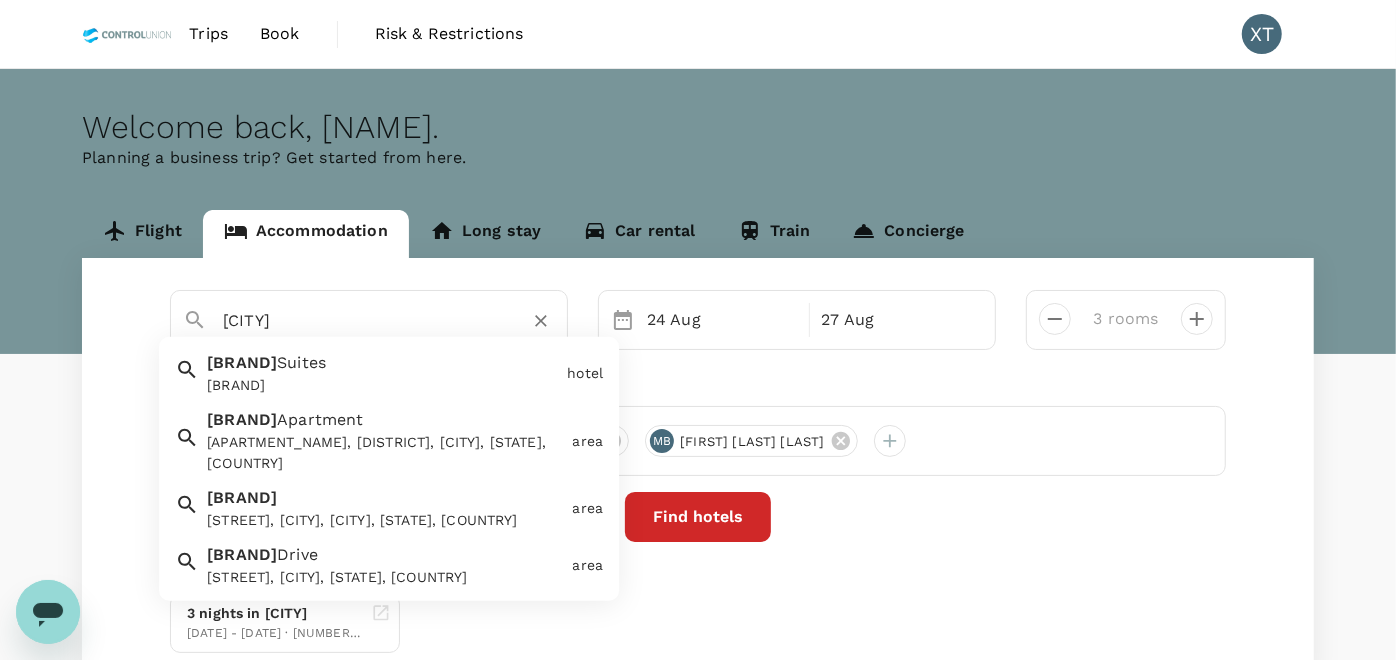 type on "[CITY]" 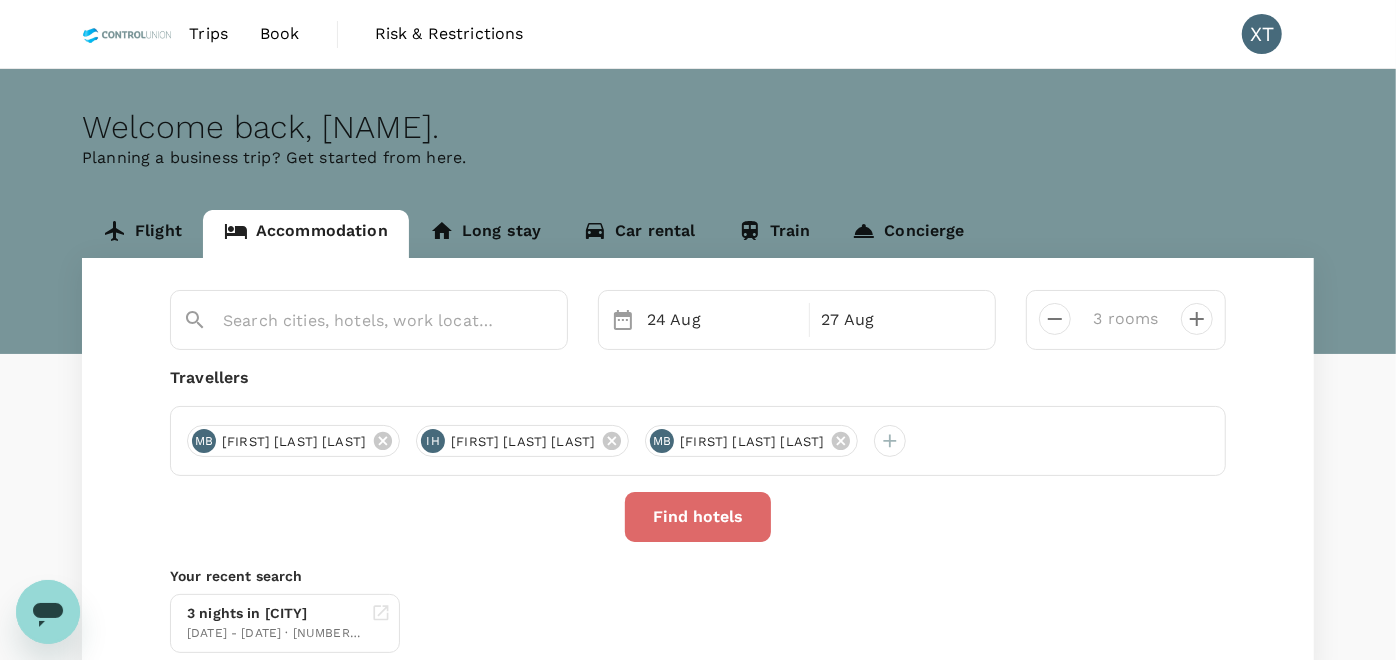 click on "Find hotels" at bounding box center (698, 517) 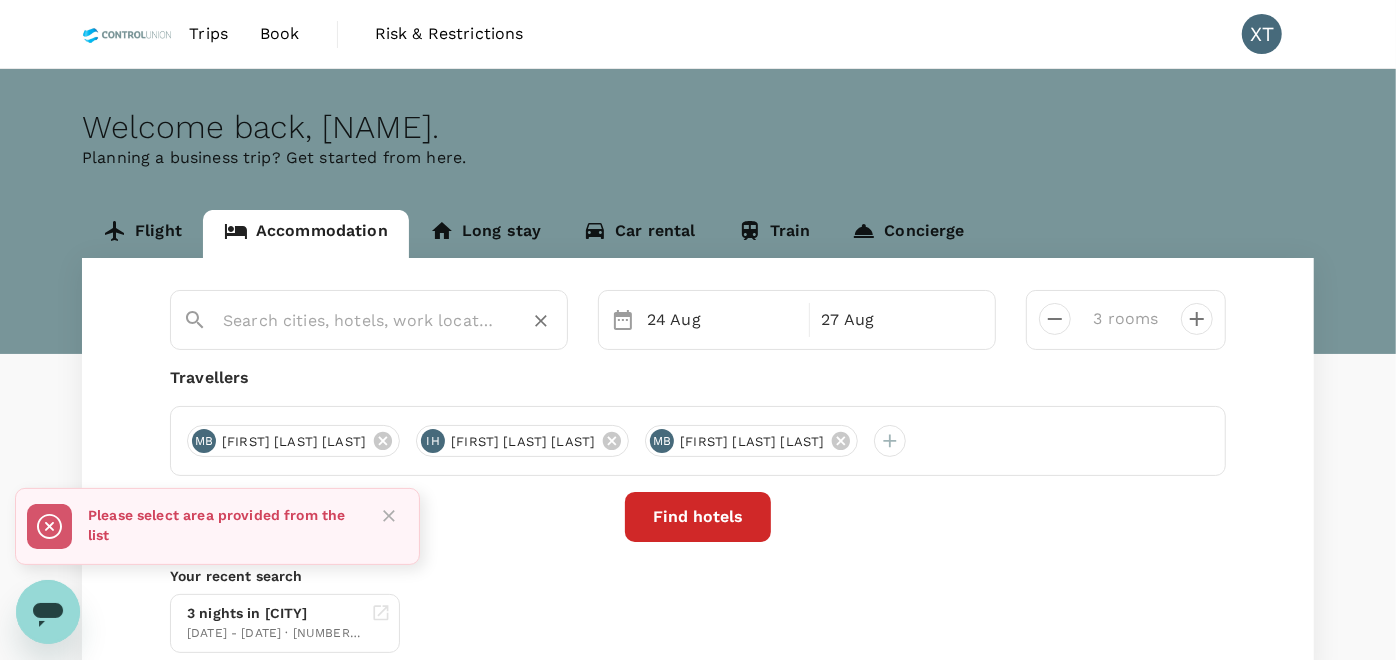 click at bounding box center [361, 320] 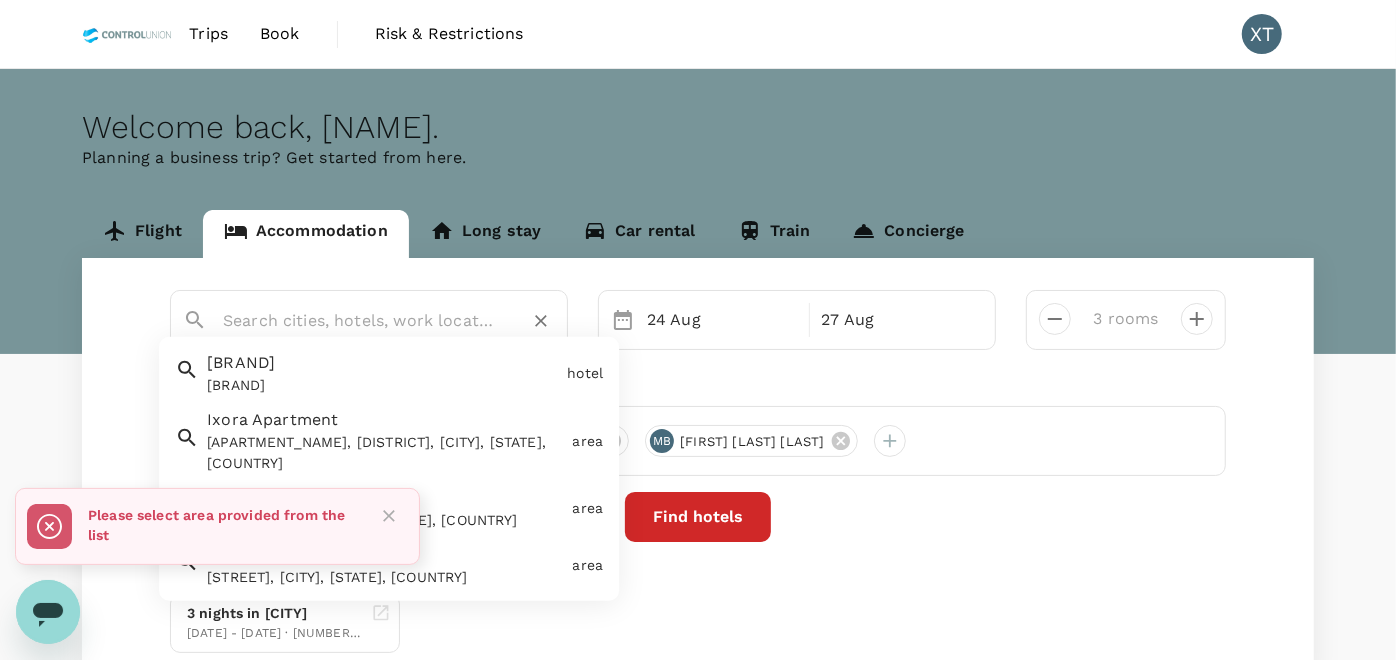 type on "u" 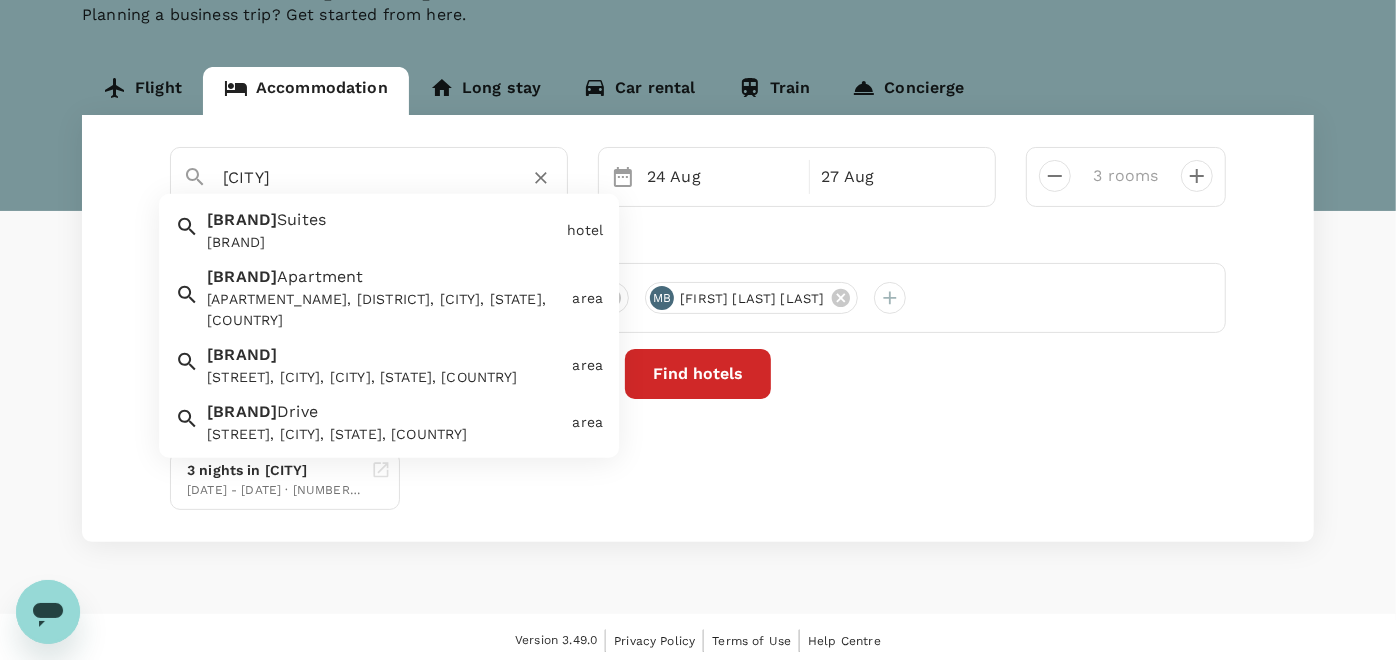 scroll, scrollTop: 144, scrollLeft: 0, axis: vertical 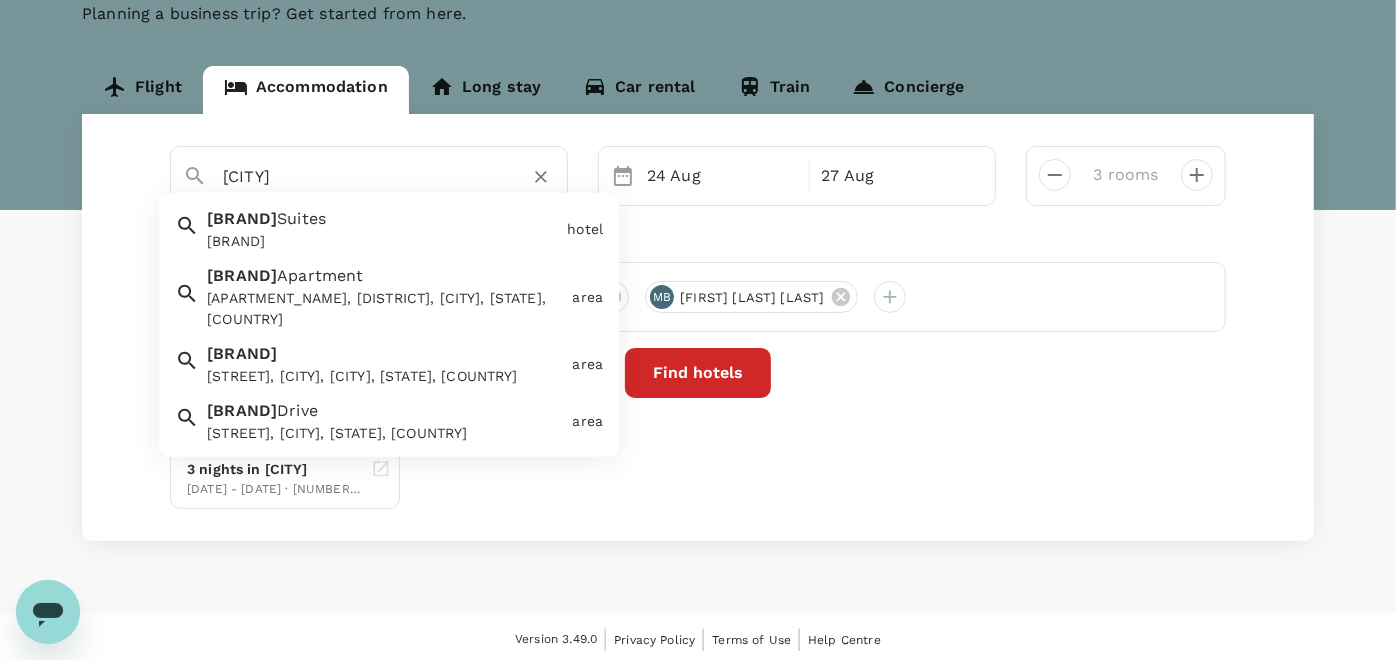 click on "[BRAND]" at bounding box center [383, 241] 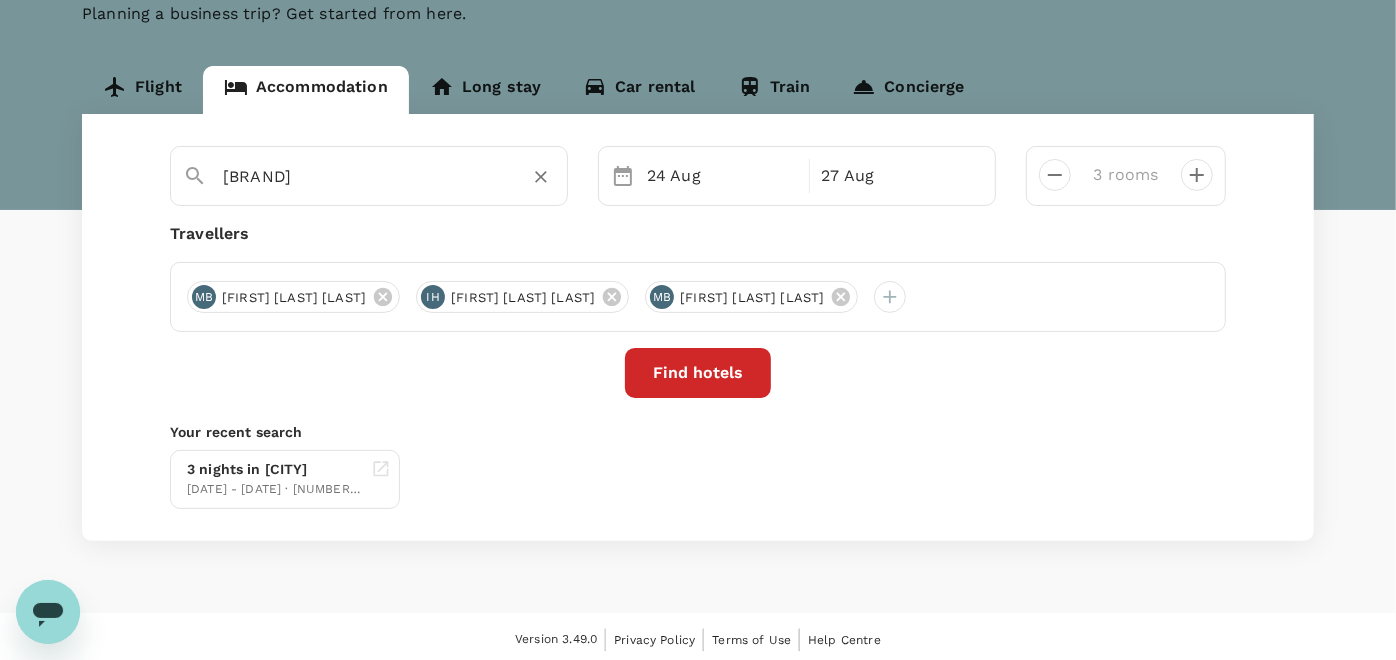 type on "[BRAND]" 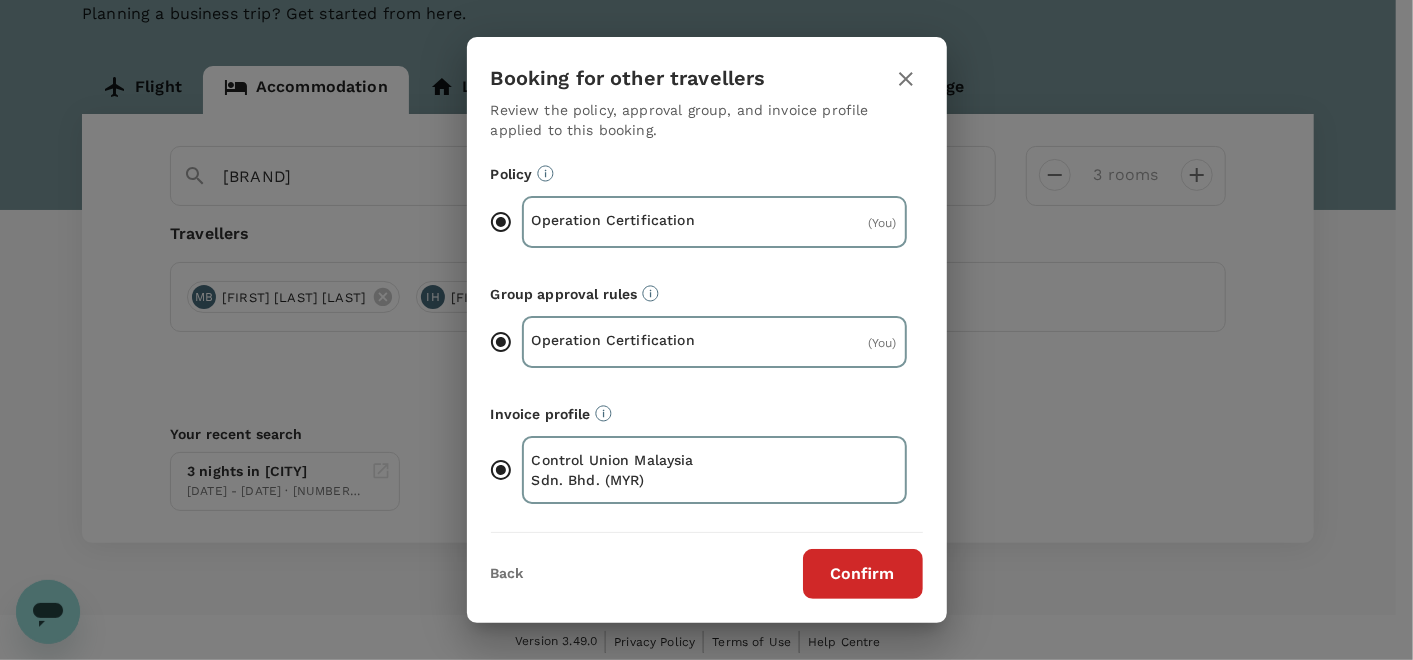click on "Confirm" at bounding box center (863, 574) 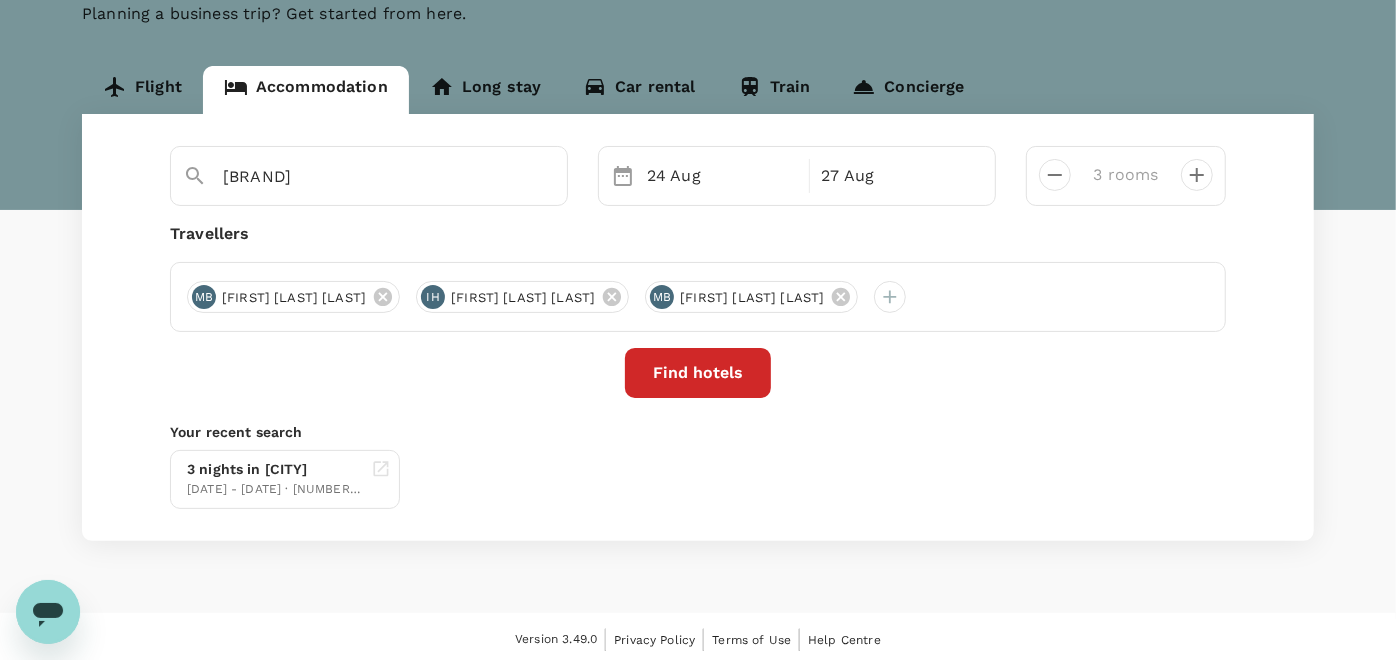 scroll, scrollTop: 0, scrollLeft: 0, axis: both 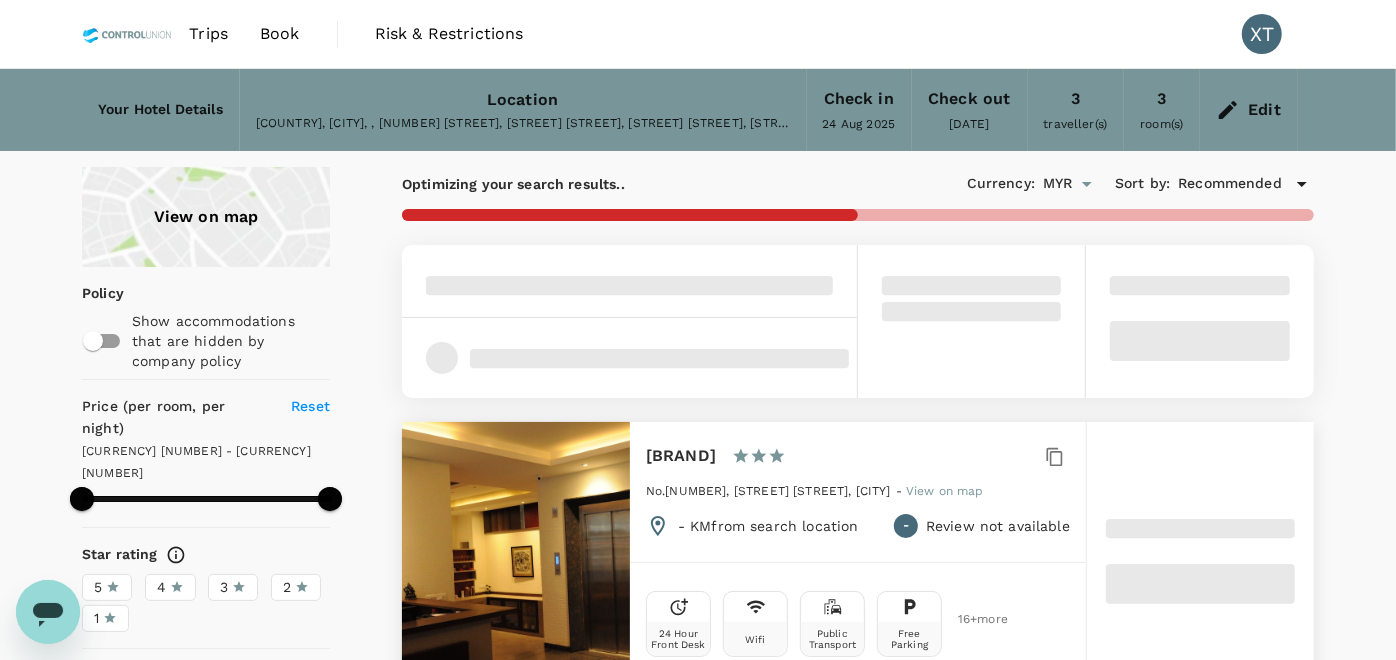 click on "Edit" at bounding box center [1248, 110] 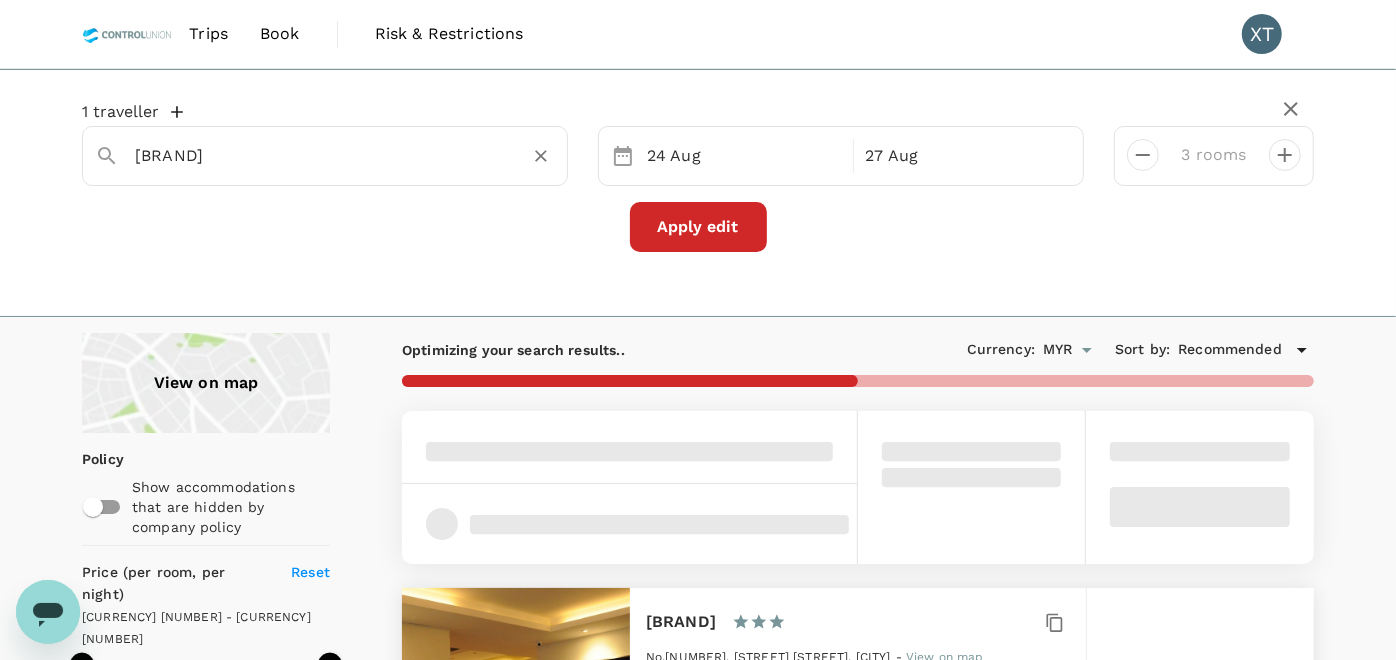 click on "[BRAND]" at bounding box center [317, 155] 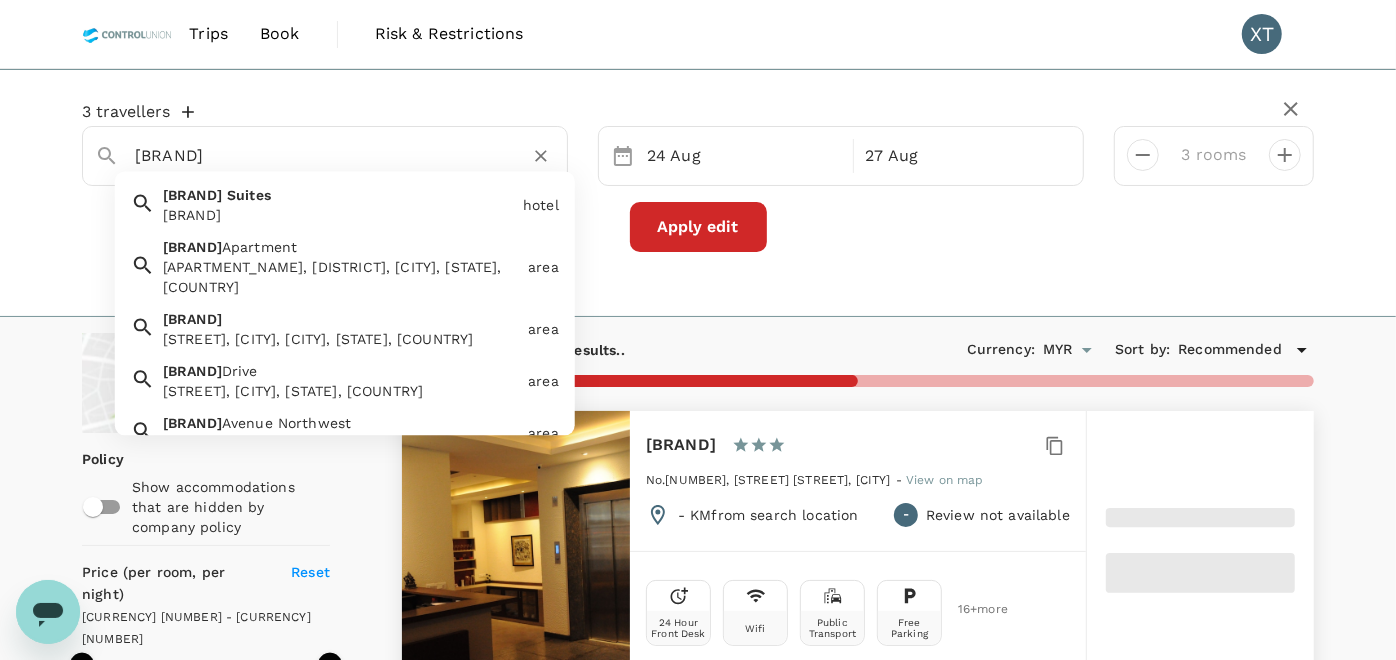 click on "[BRAND]" at bounding box center [317, 155] 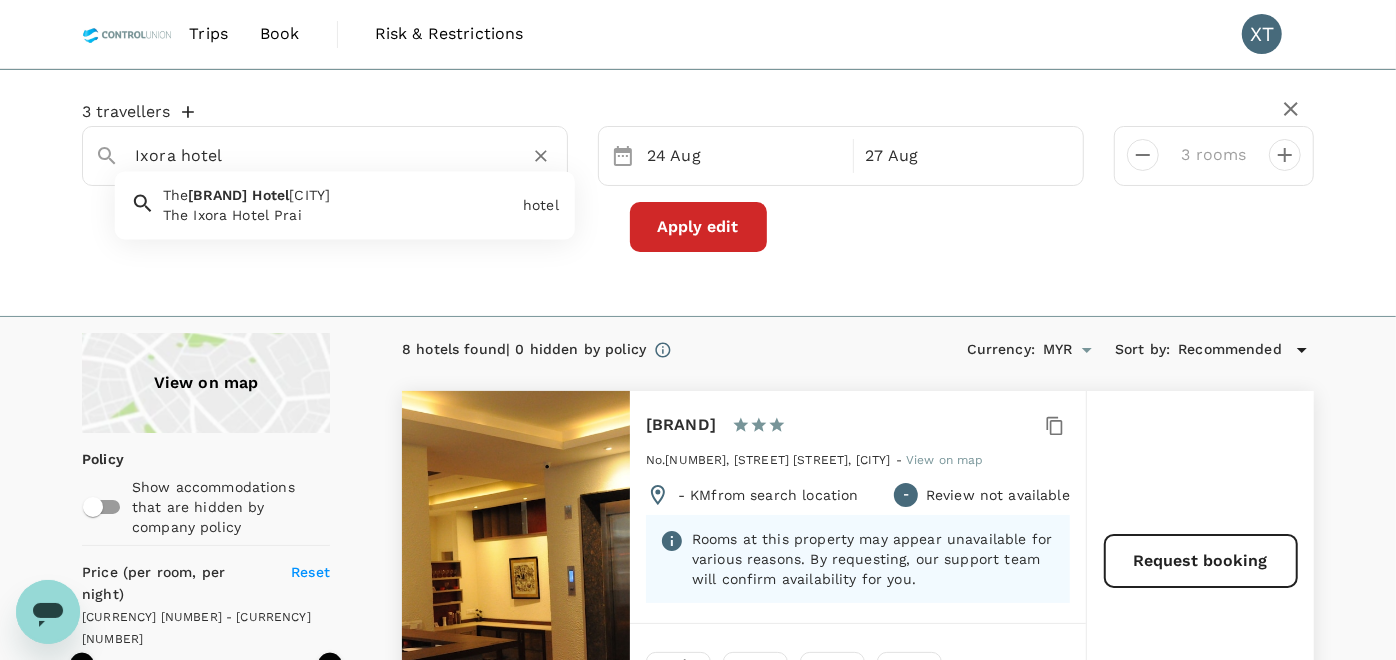 click on "The Ixora Hotel Prai" at bounding box center (339, 215) 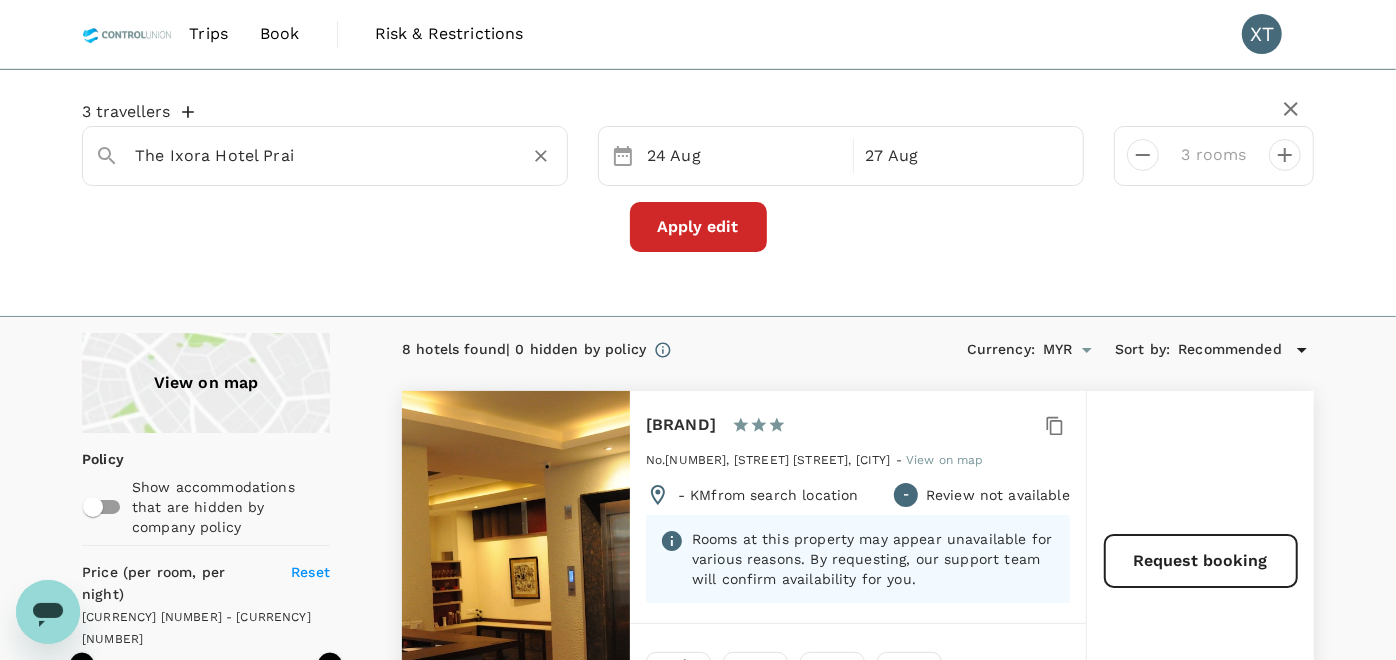 type on "The Ixora Hotel Prai" 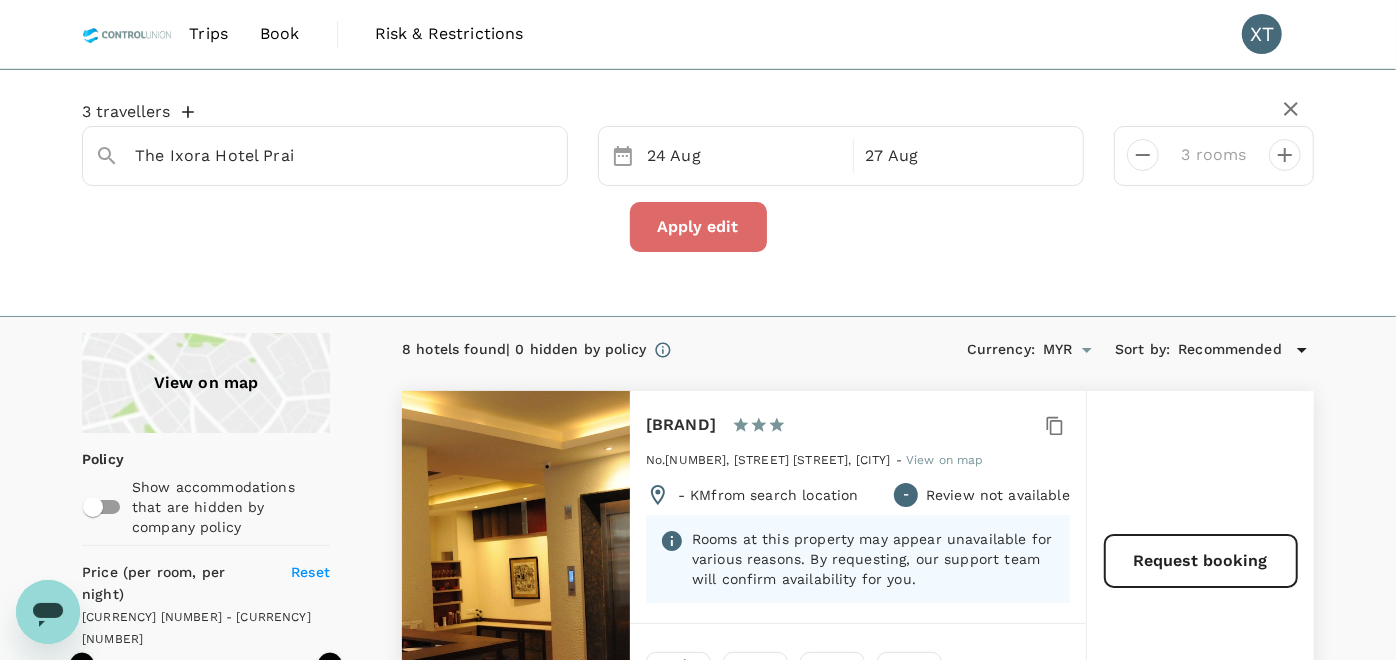 click on "Apply edit" at bounding box center (698, 227) 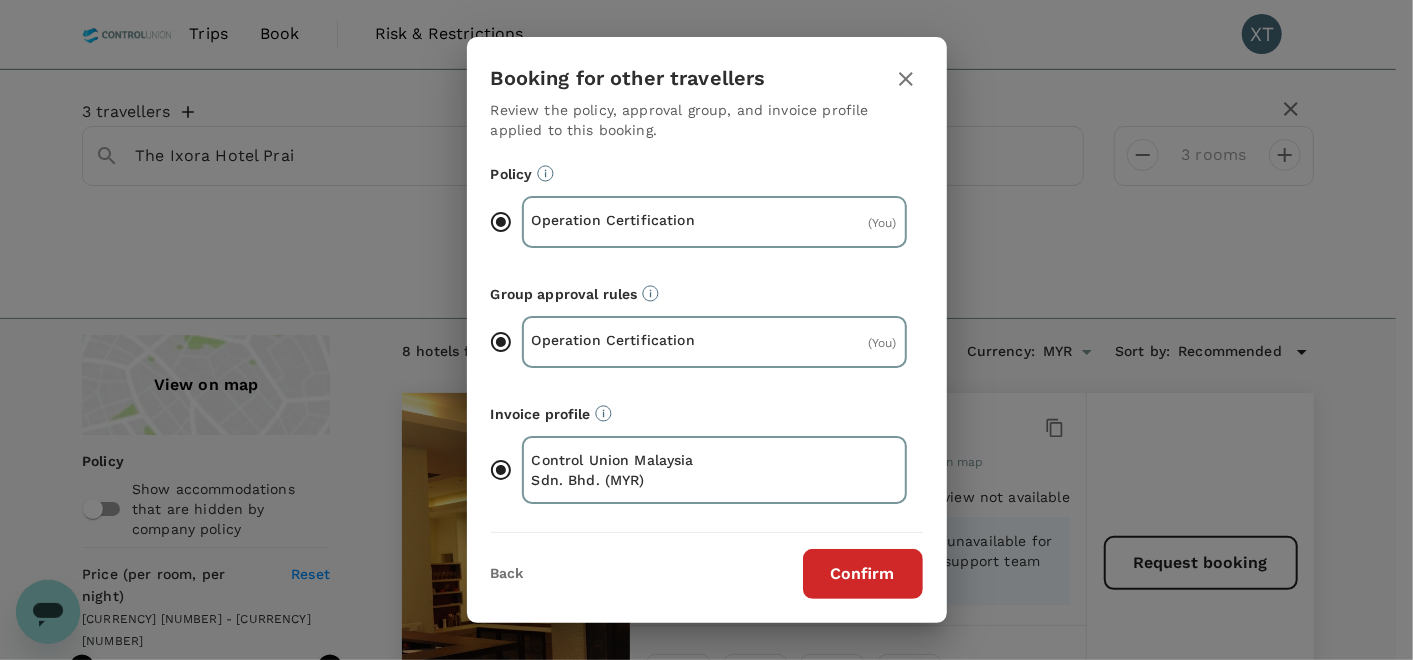 click on "Confirm" at bounding box center (863, 574) 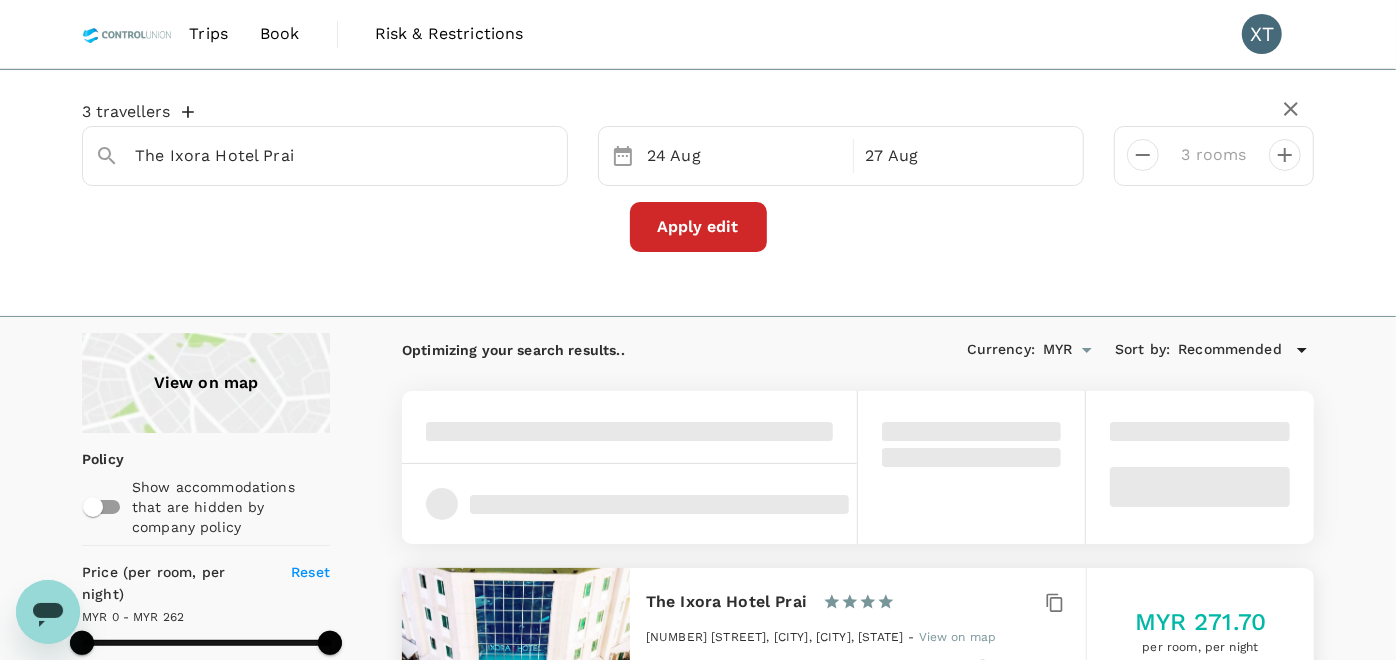 type on "262" 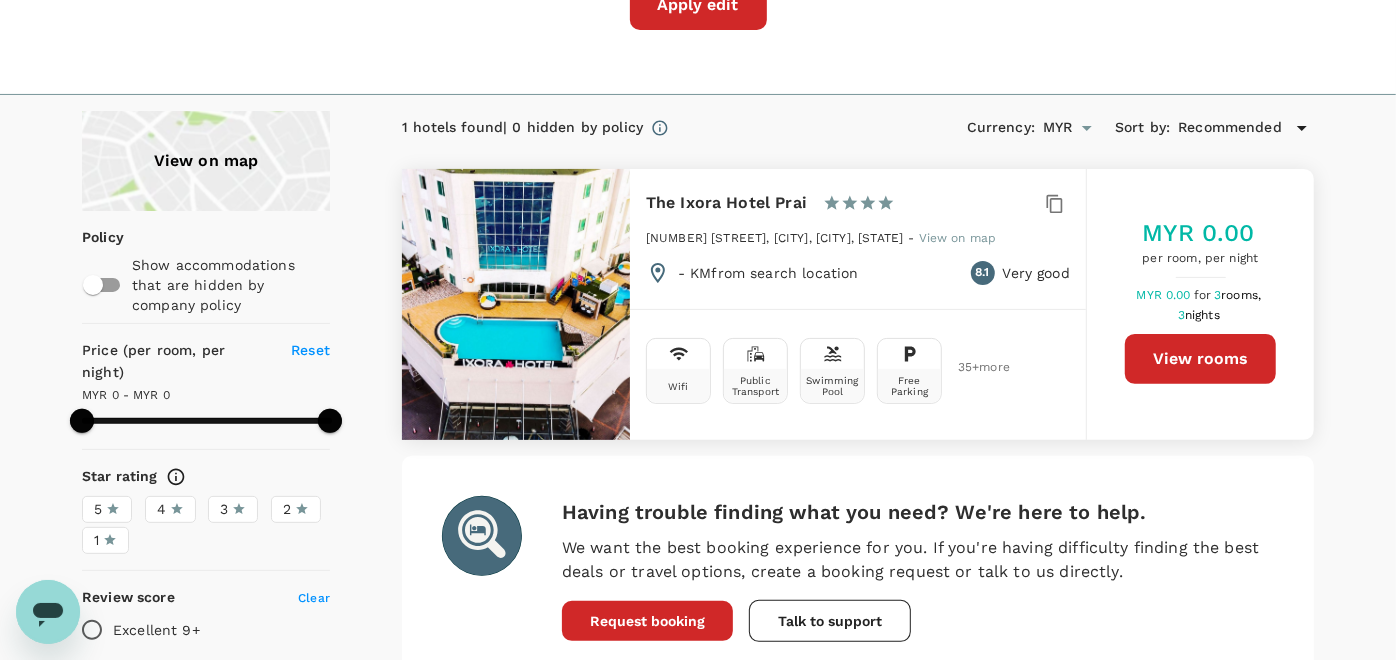 scroll, scrollTop: 111, scrollLeft: 0, axis: vertical 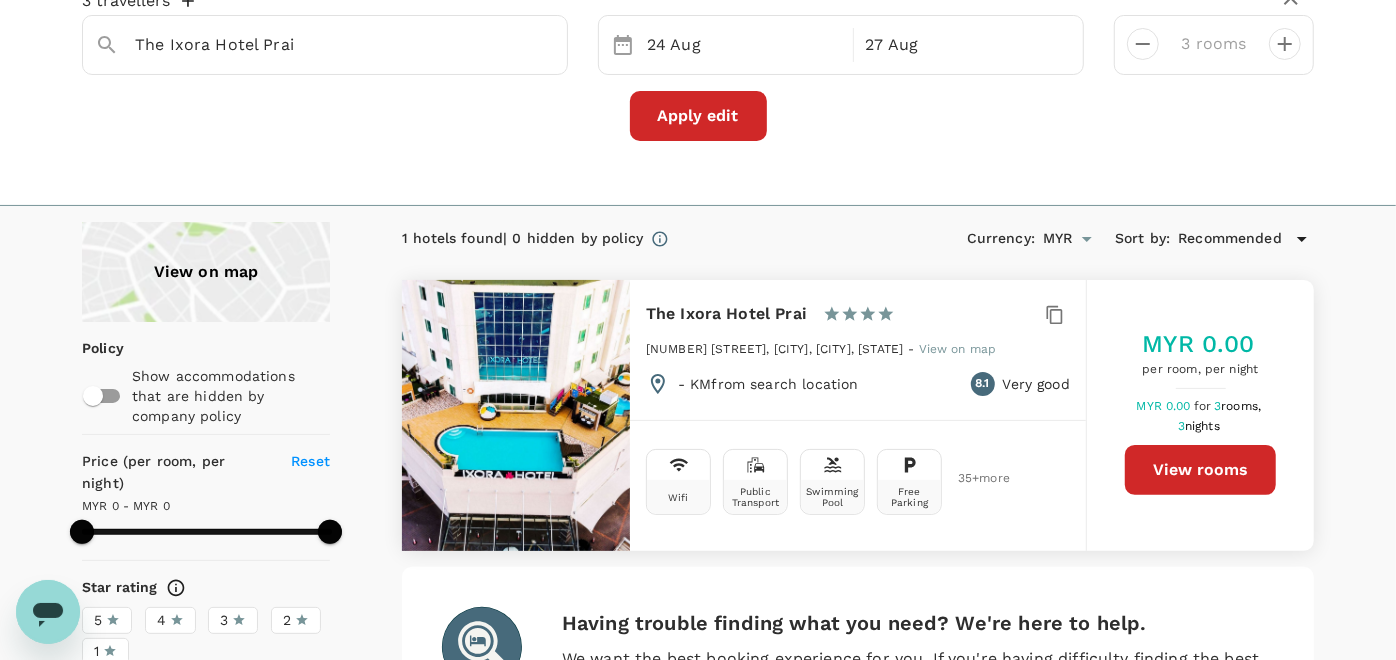 click on "View rooms" at bounding box center [1200, 470] 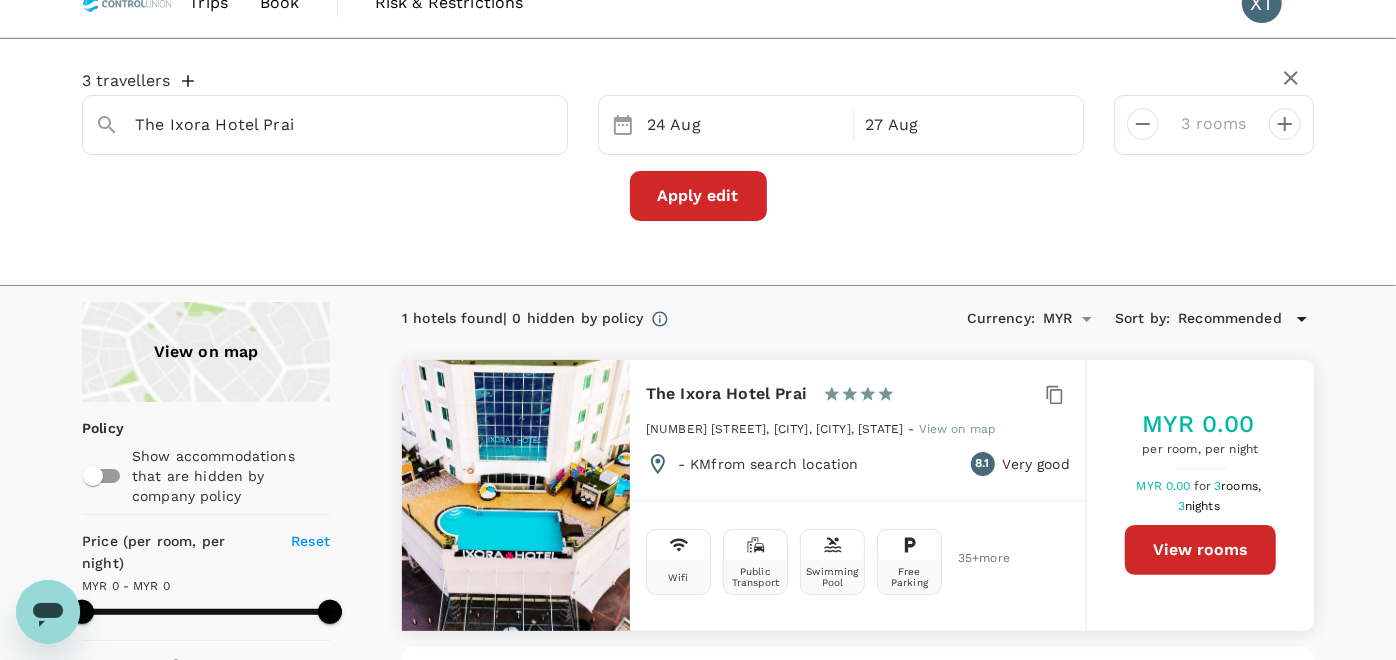 scroll, scrollTop: 0, scrollLeft: 0, axis: both 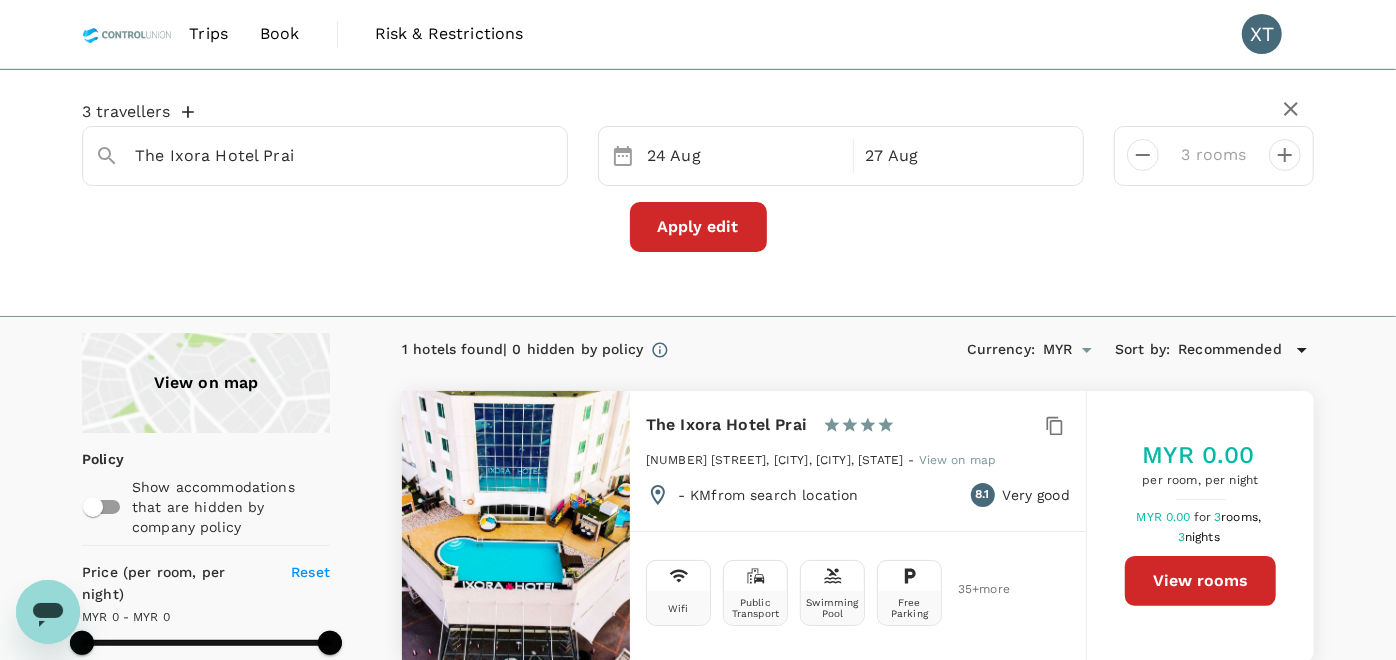 click on "The Ixora Hotel Prai" at bounding box center (325, 156) 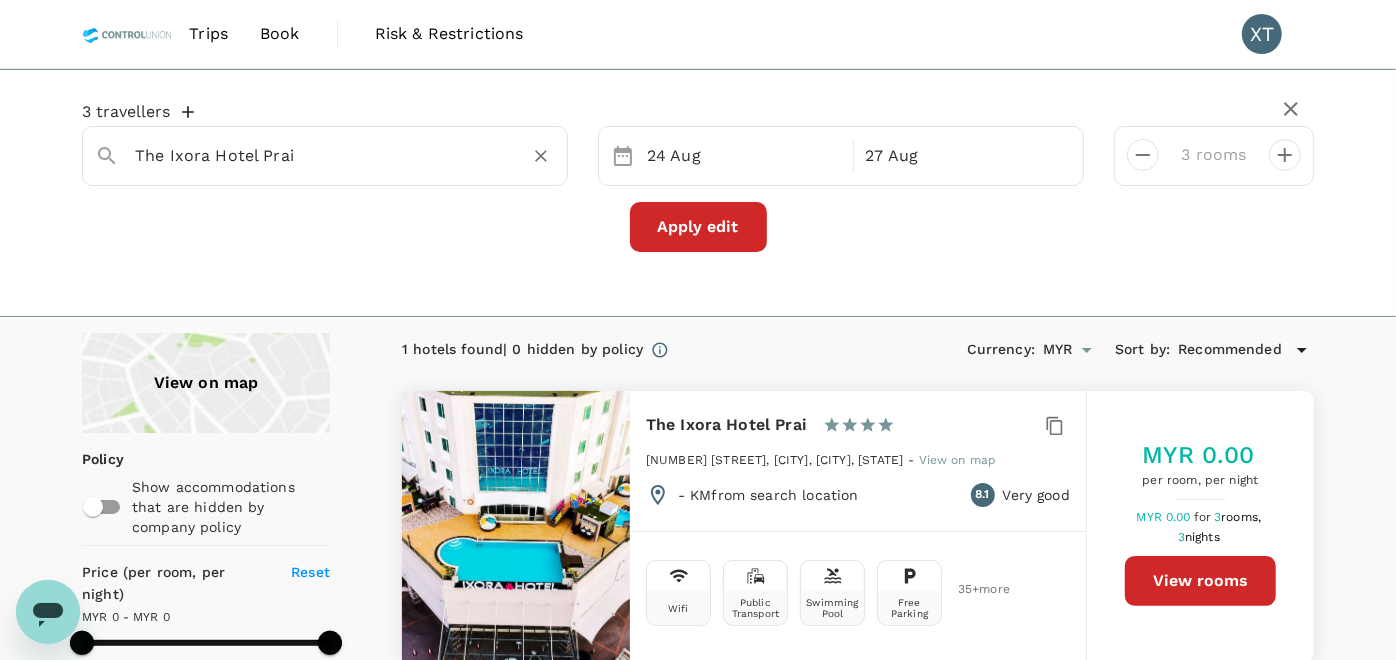 click on "The Ixora Hotel Prai" at bounding box center (345, 156) 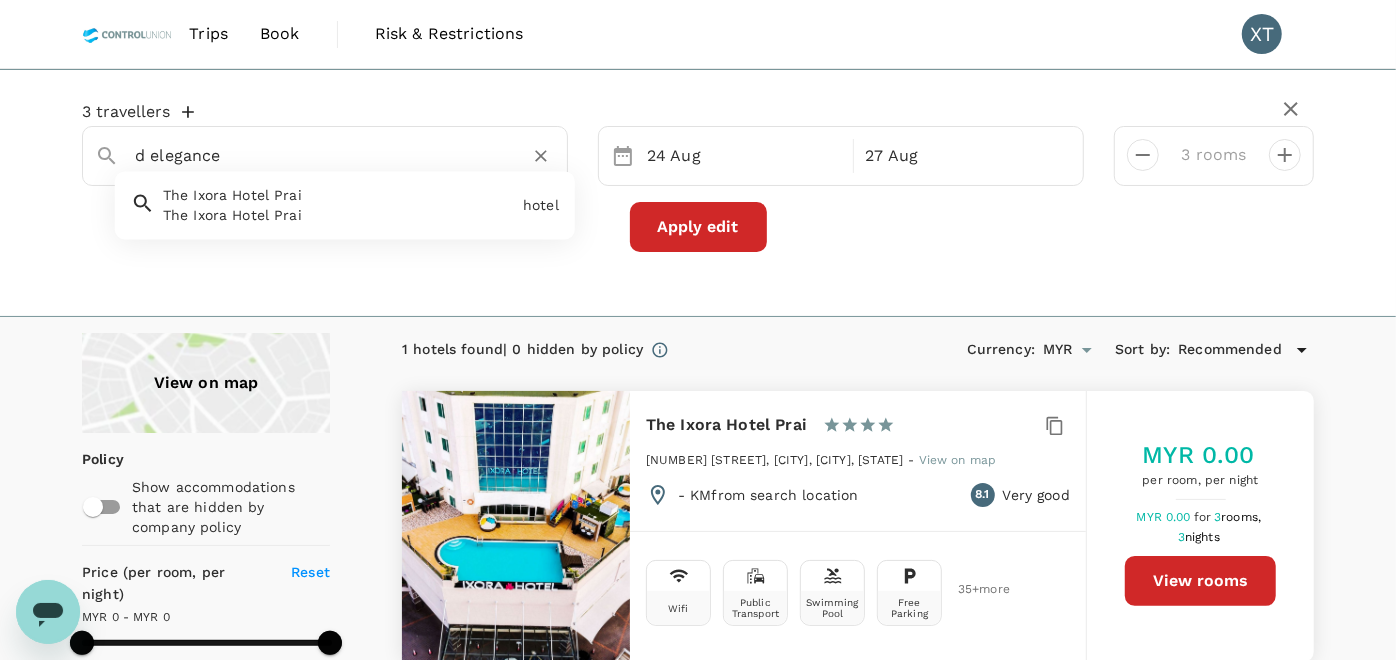type on "d elegance" 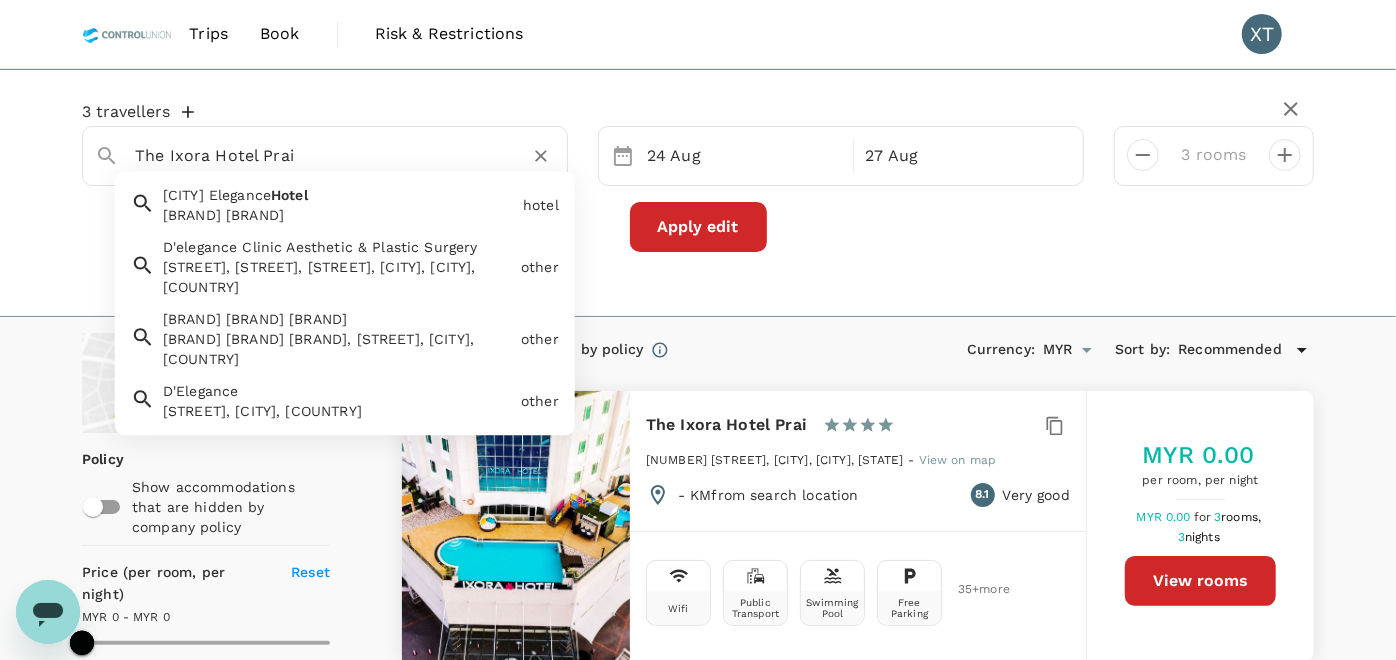 click on "The Ixora Hotel Prai" at bounding box center (317, 155) 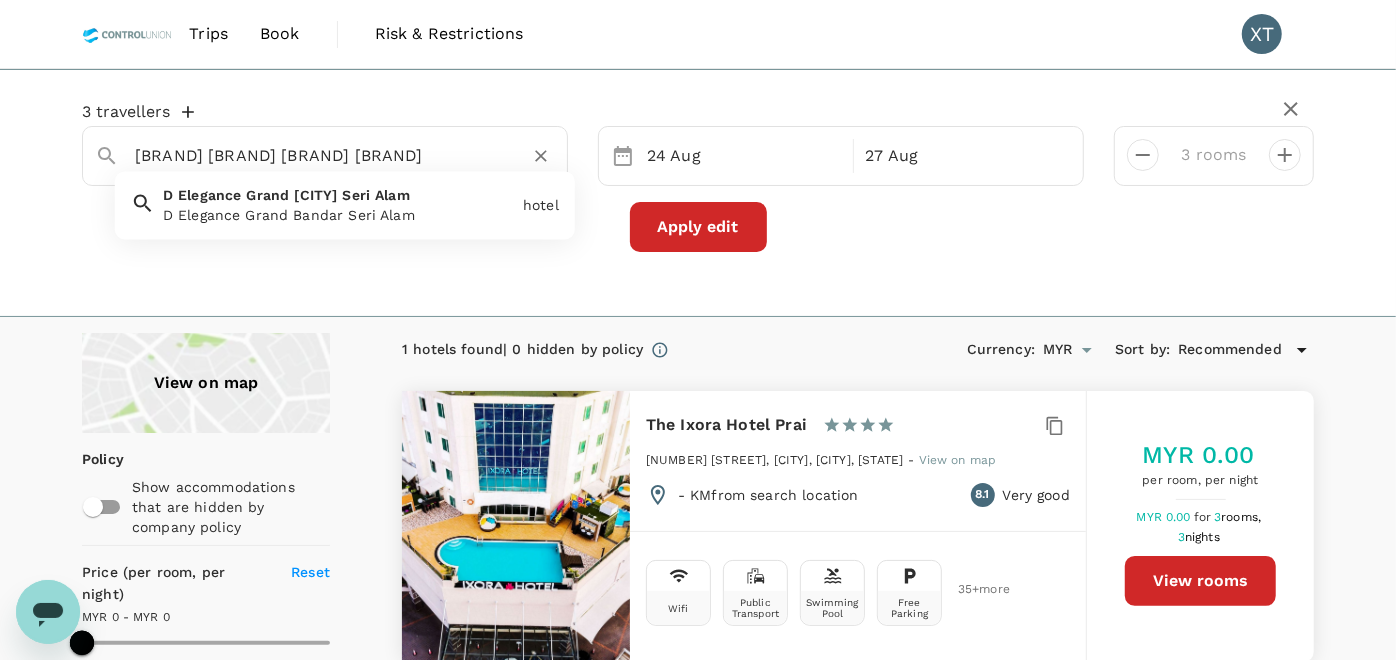 click on "[BRAND] [BRAND] [BRAND] [BRAND] [BRAND] [BRAND] [BRAND] [BRAND] [BRAND] [BRAND]" at bounding box center (335, 201) 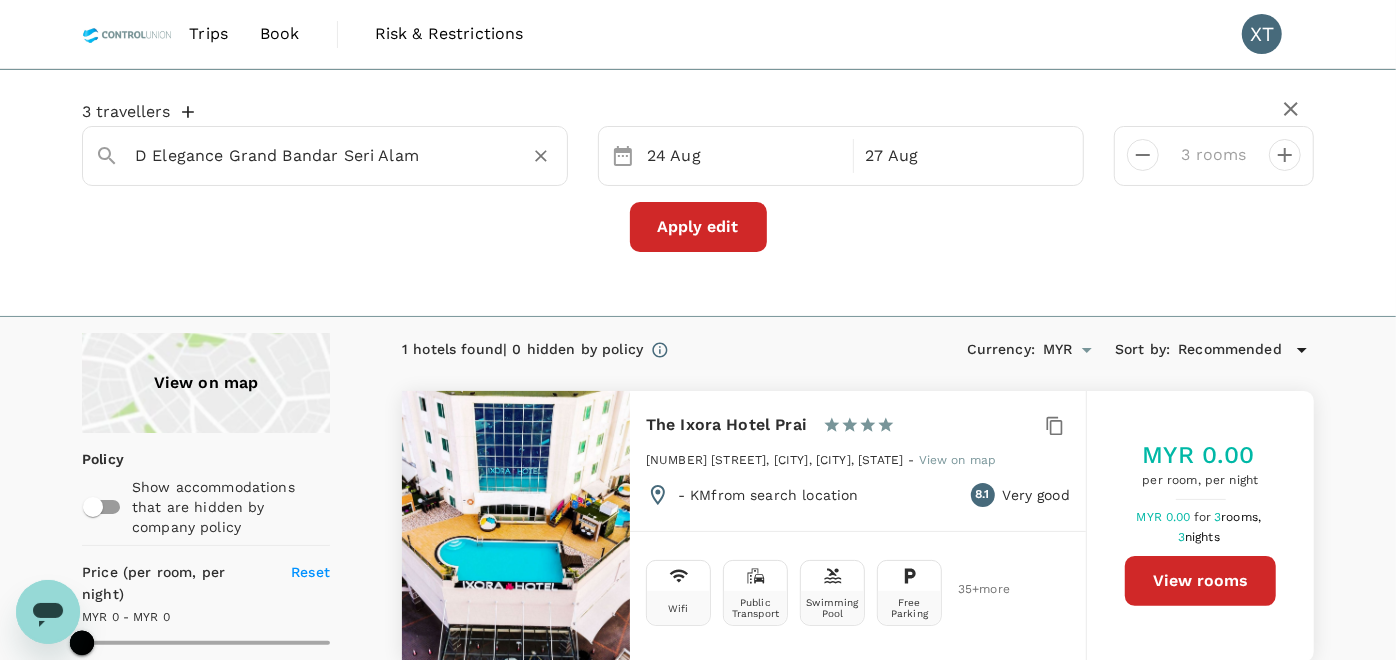 type on "D Elegance Grand Bandar Seri Alam" 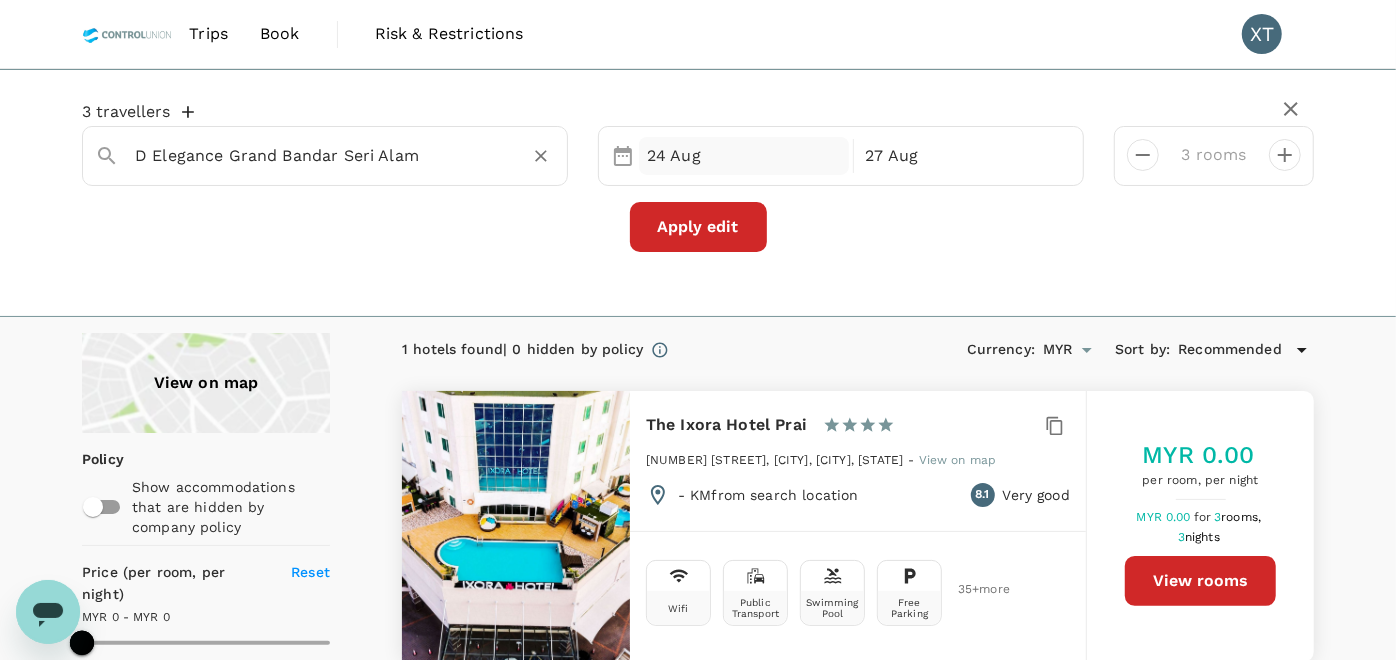 drag, startPoint x: 716, startPoint y: 153, endPoint x: 698, endPoint y: 163, distance: 20.59126 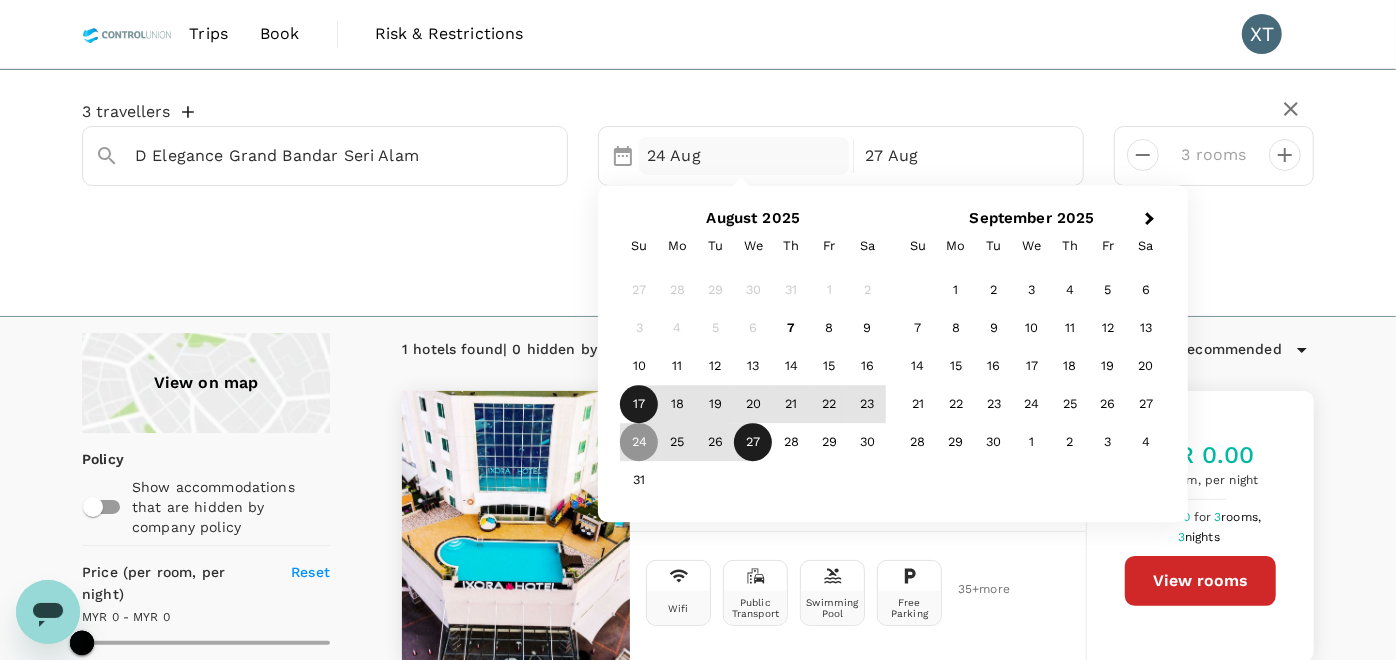 click on "17" at bounding box center (639, 405) 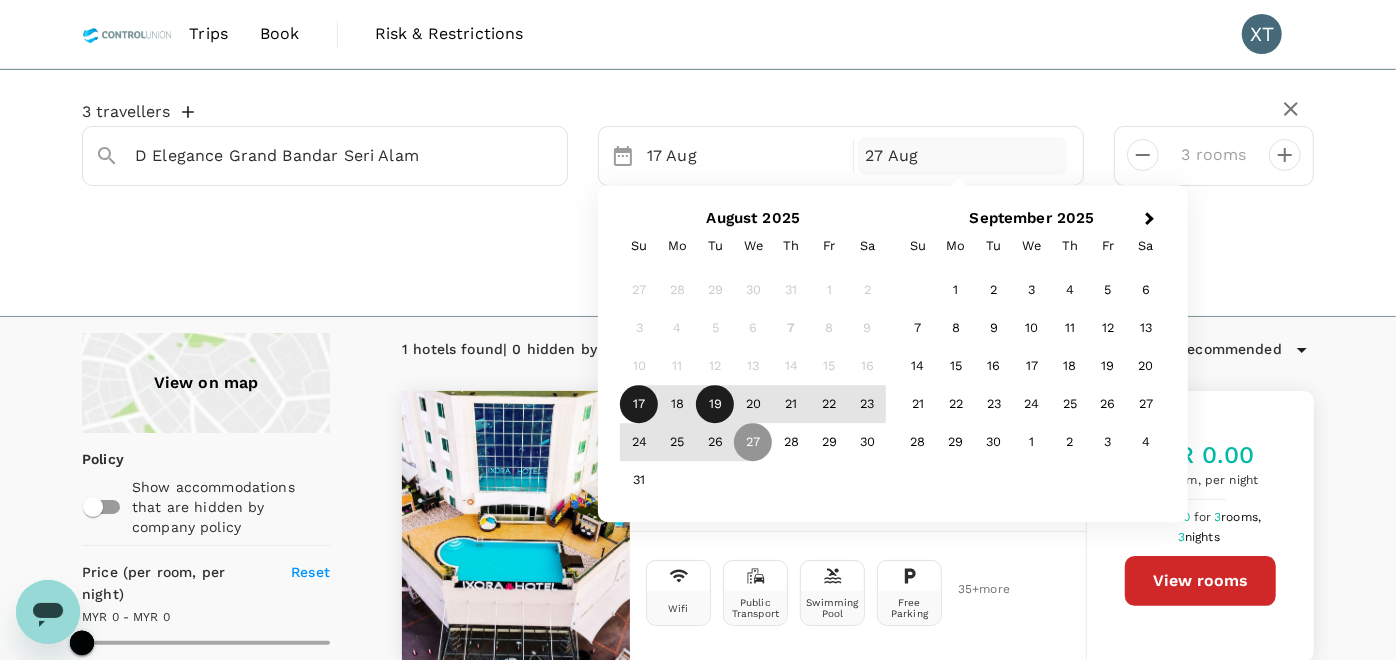 click on "19" at bounding box center (715, 405) 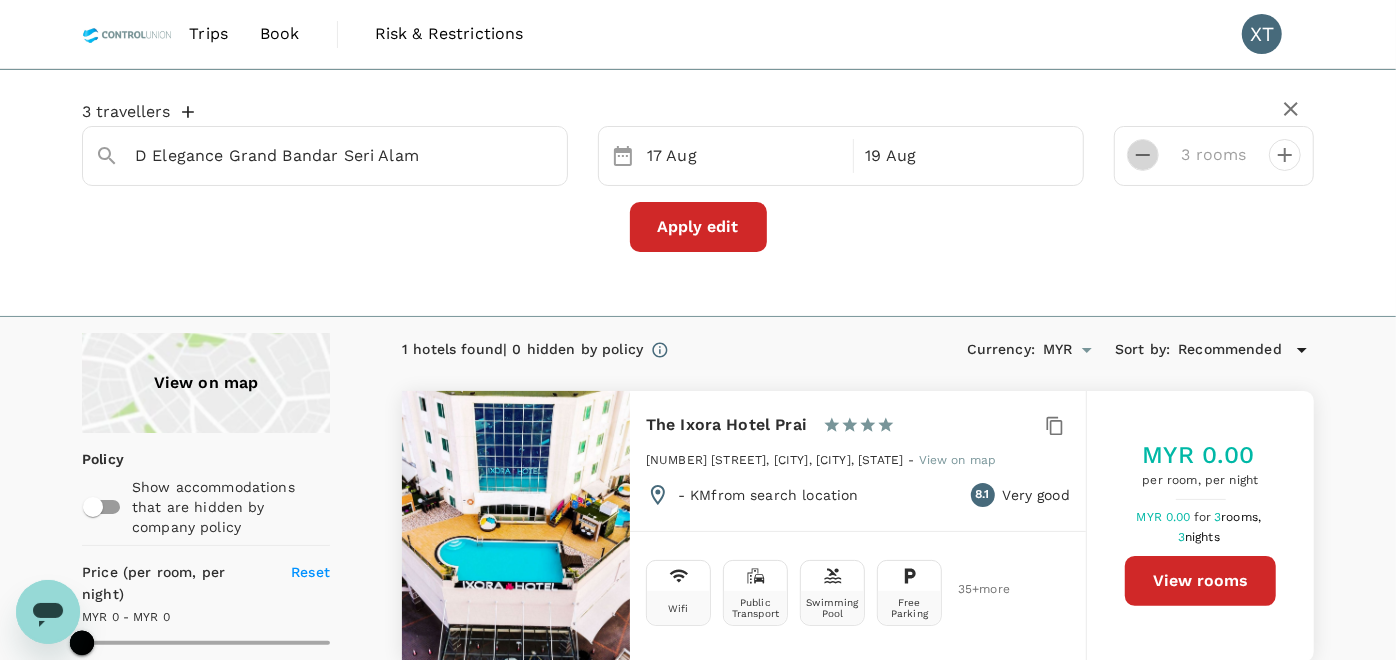 click 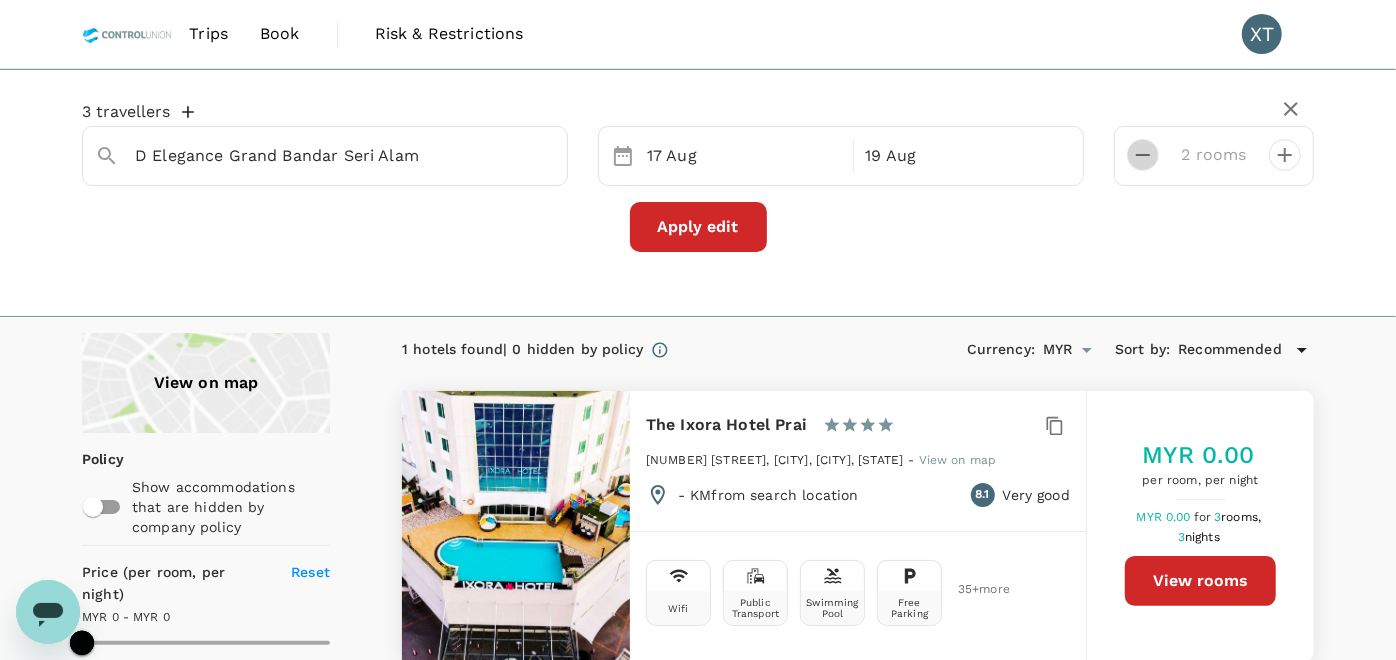 click 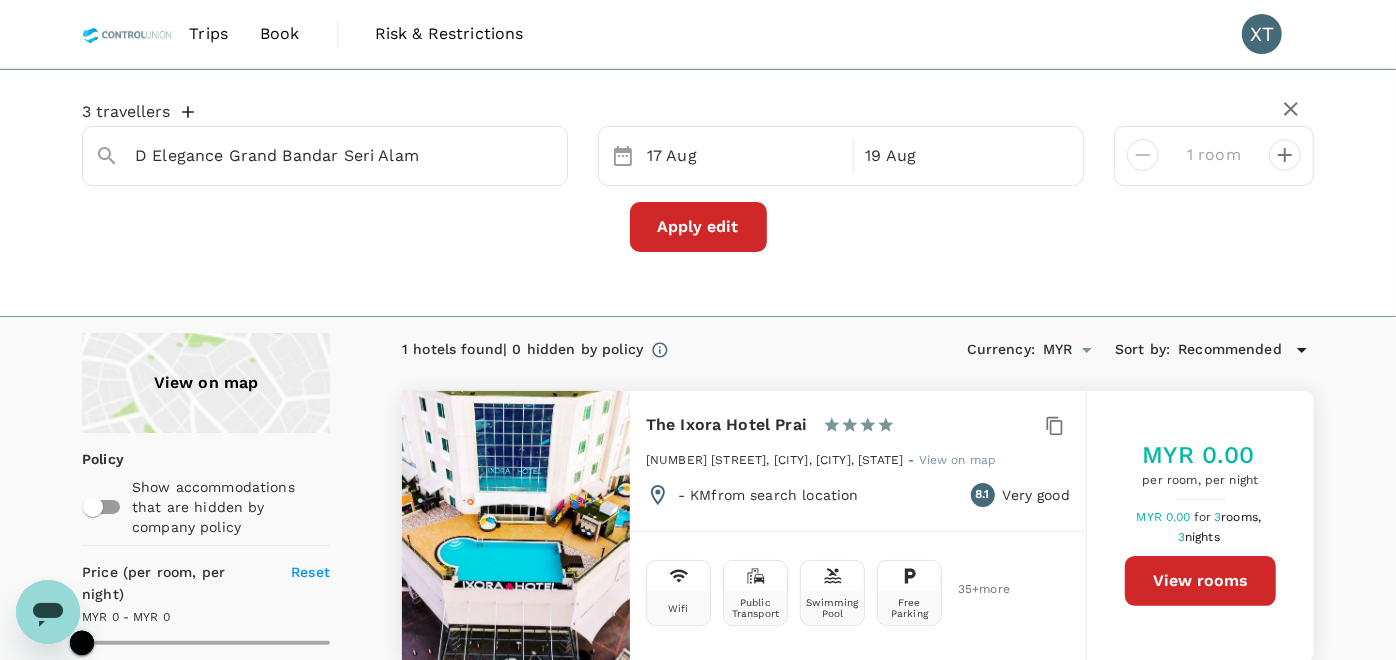 drag, startPoint x: 1288, startPoint y: 163, endPoint x: 1090, endPoint y: 189, distance: 199.69977 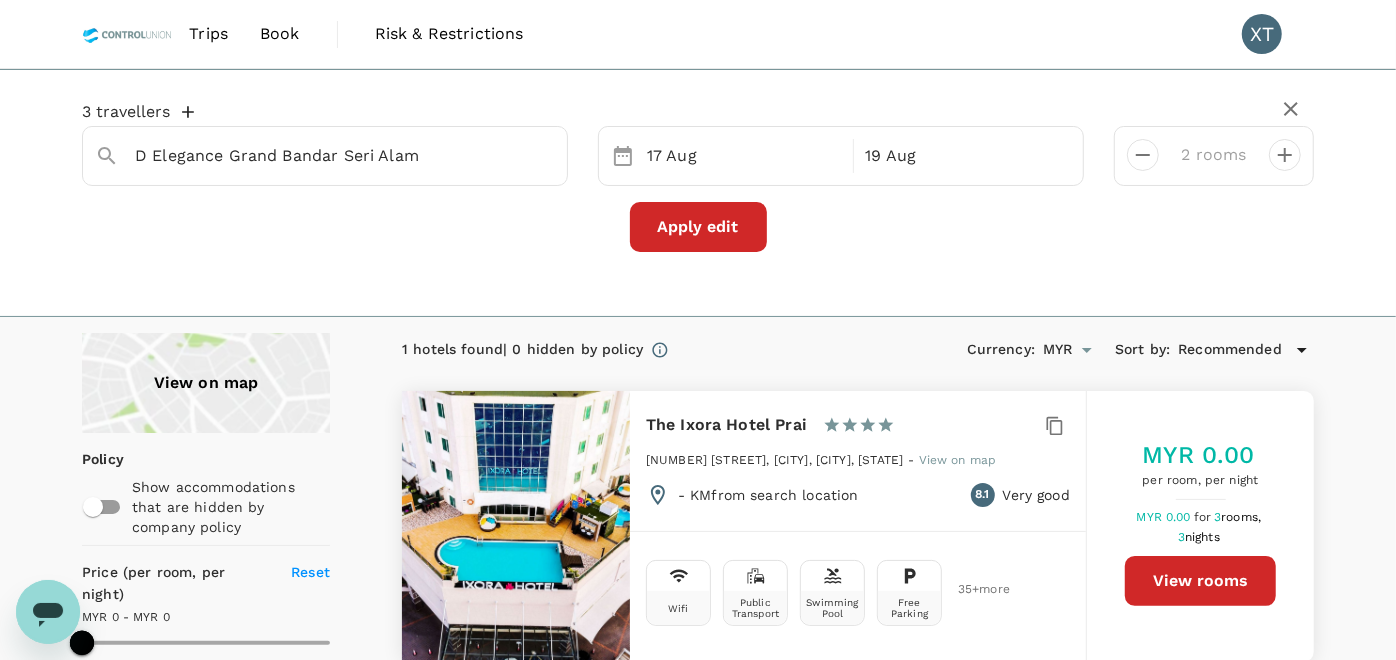 click on "Apply edit" at bounding box center (698, 227) 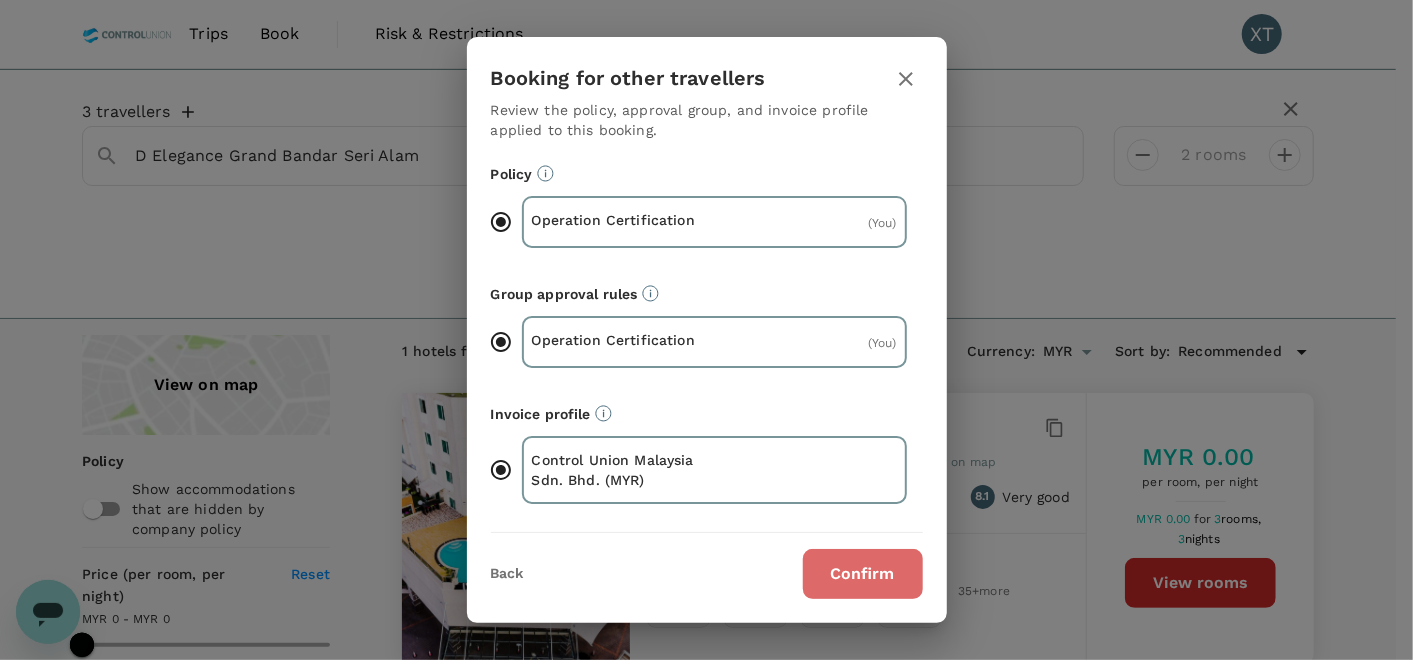 click on "Confirm" at bounding box center [863, 574] 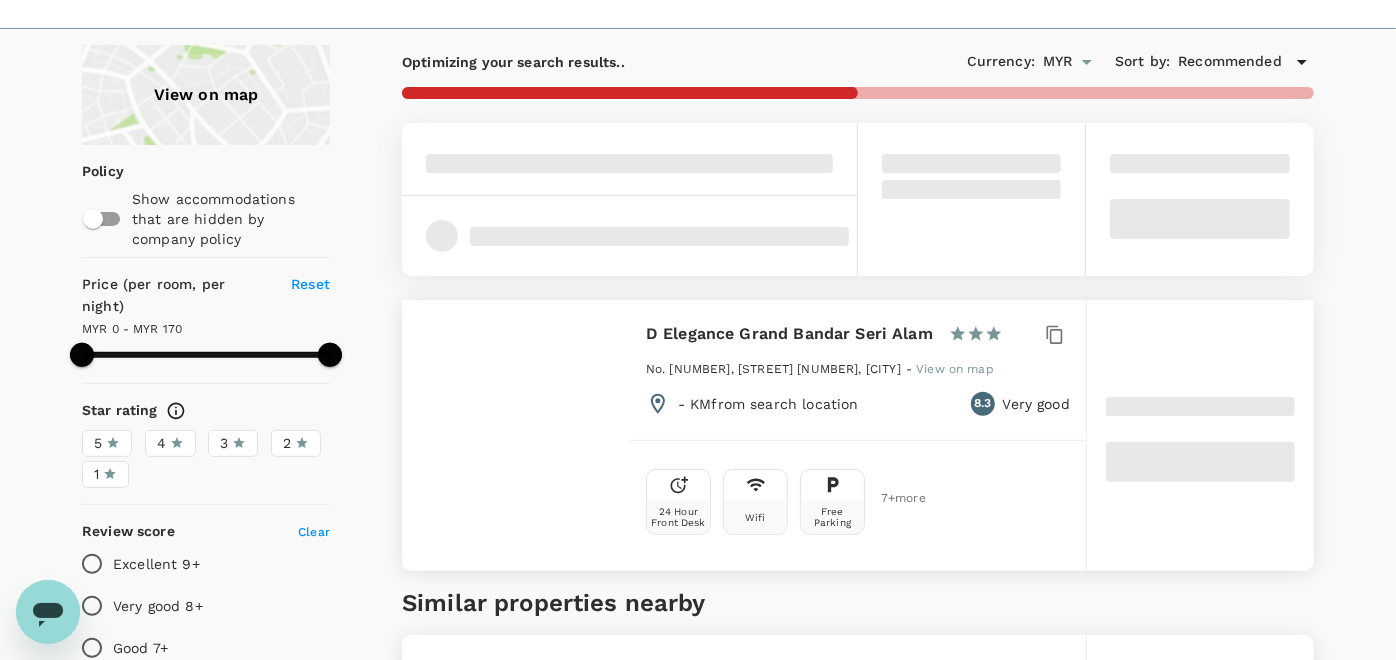scroll, scrollTop: 333, scrollLeft: 0, axis: vertical 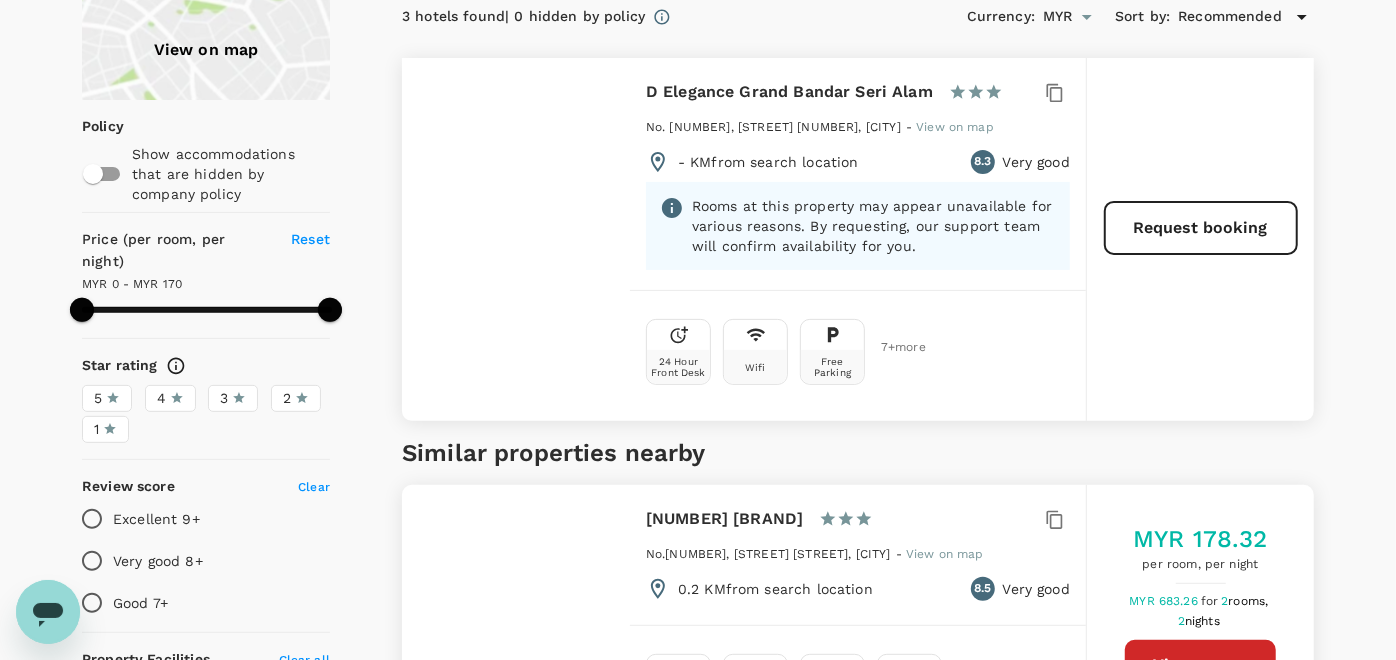 type on "169" 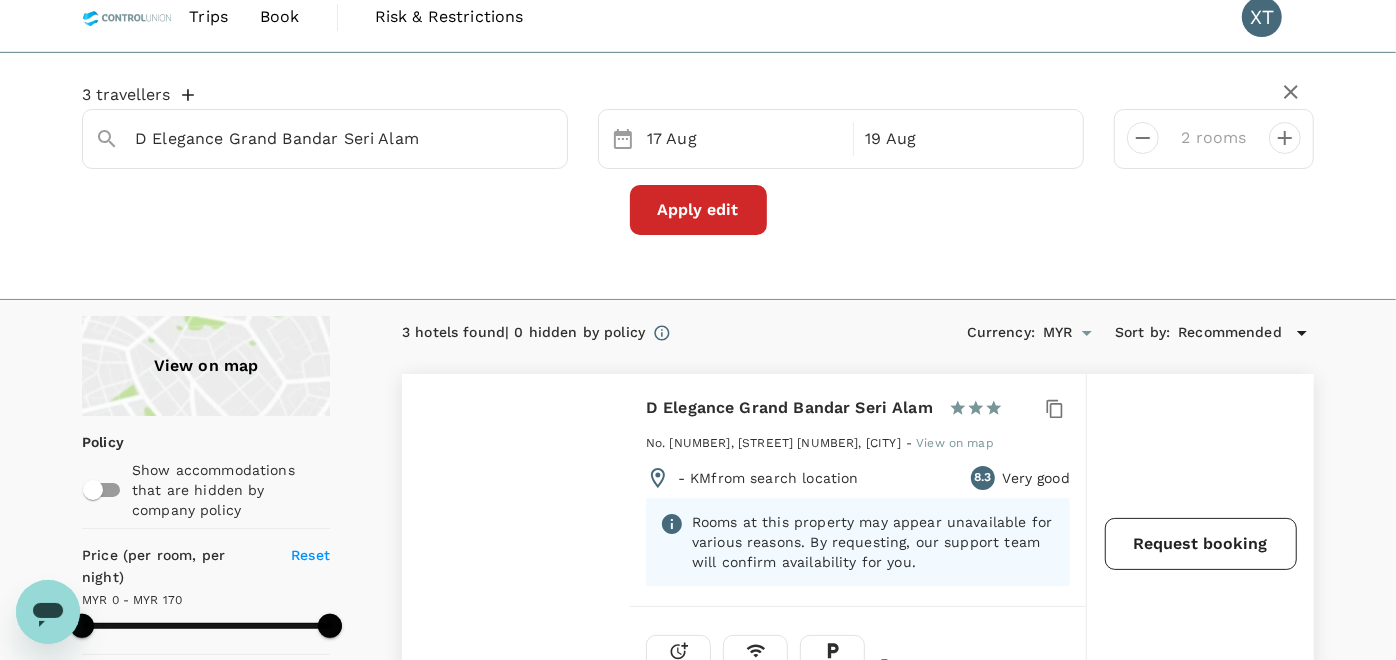 scroll, scrollTop: 0, scrollLeft: 0, axis: both 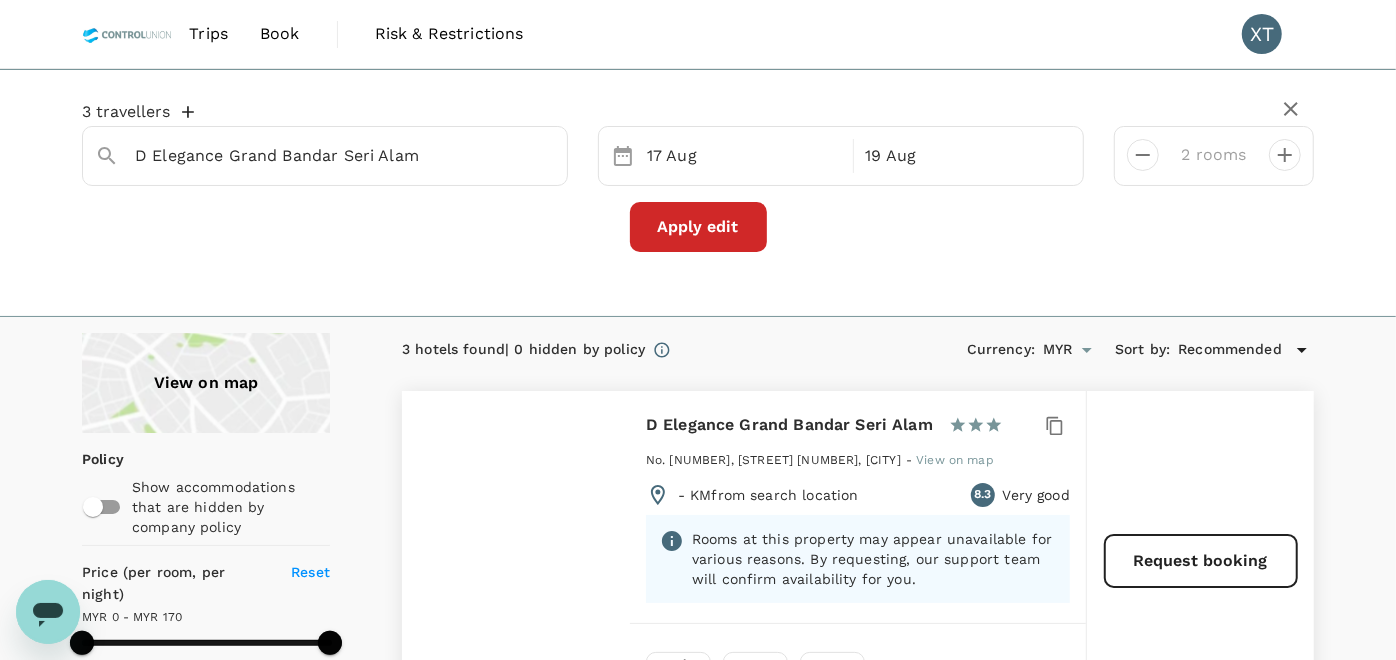 click on "Apply edit" at bounding box center (698, 227) 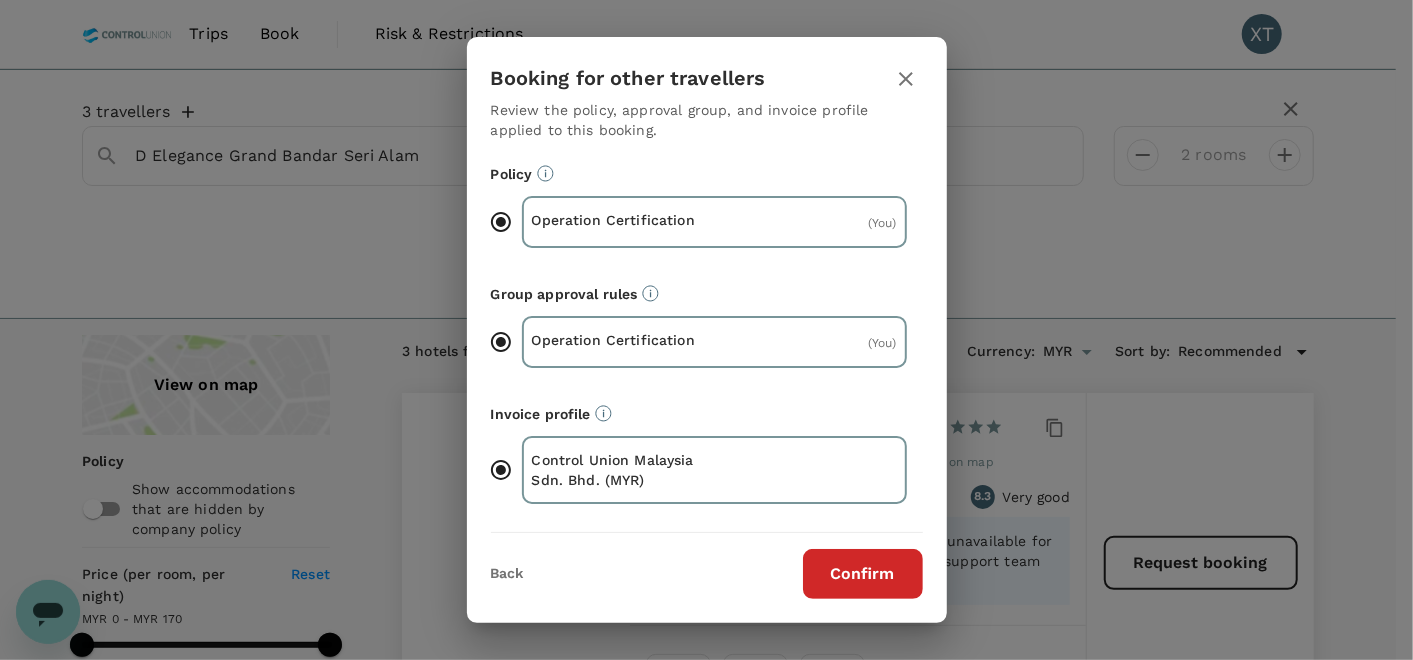 click 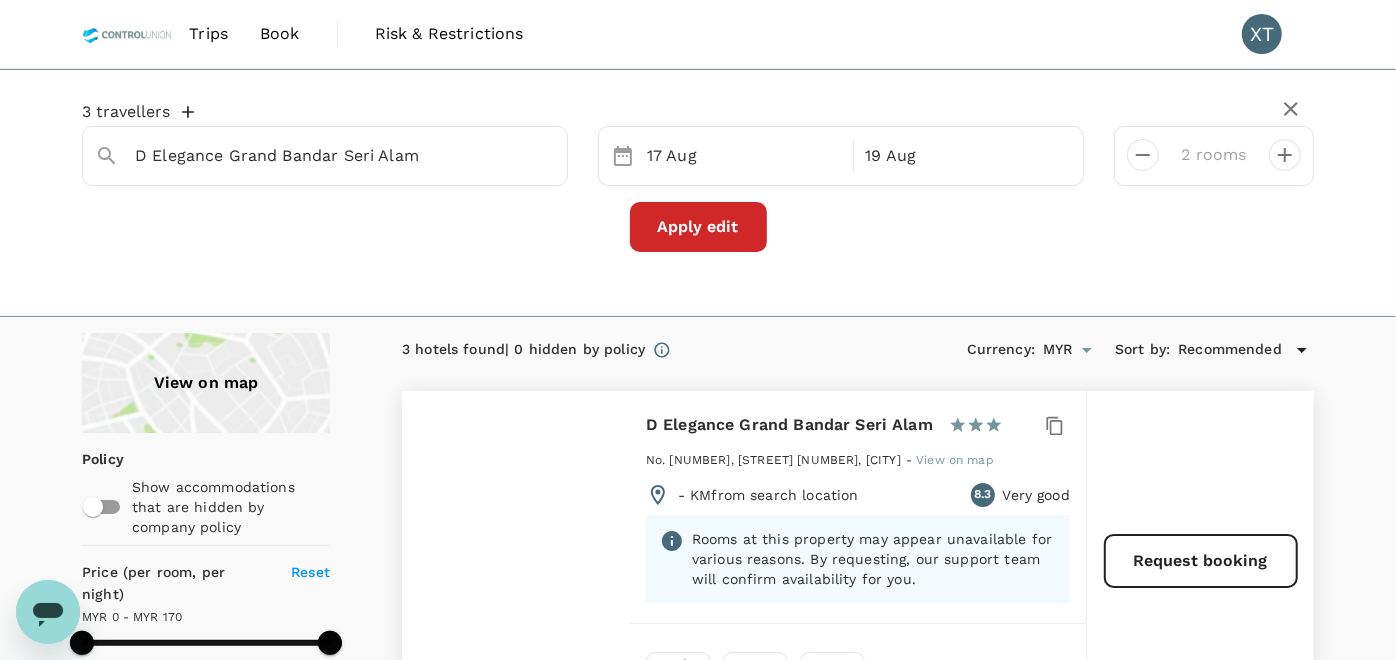 click 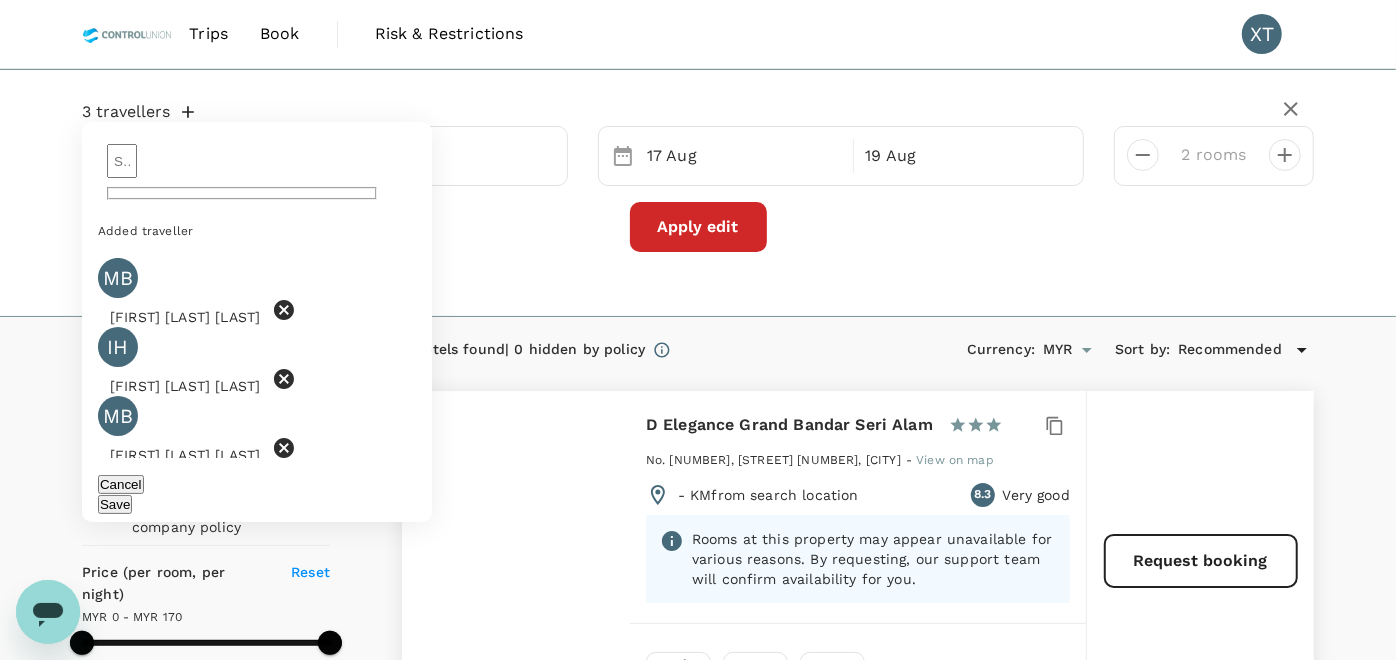 click 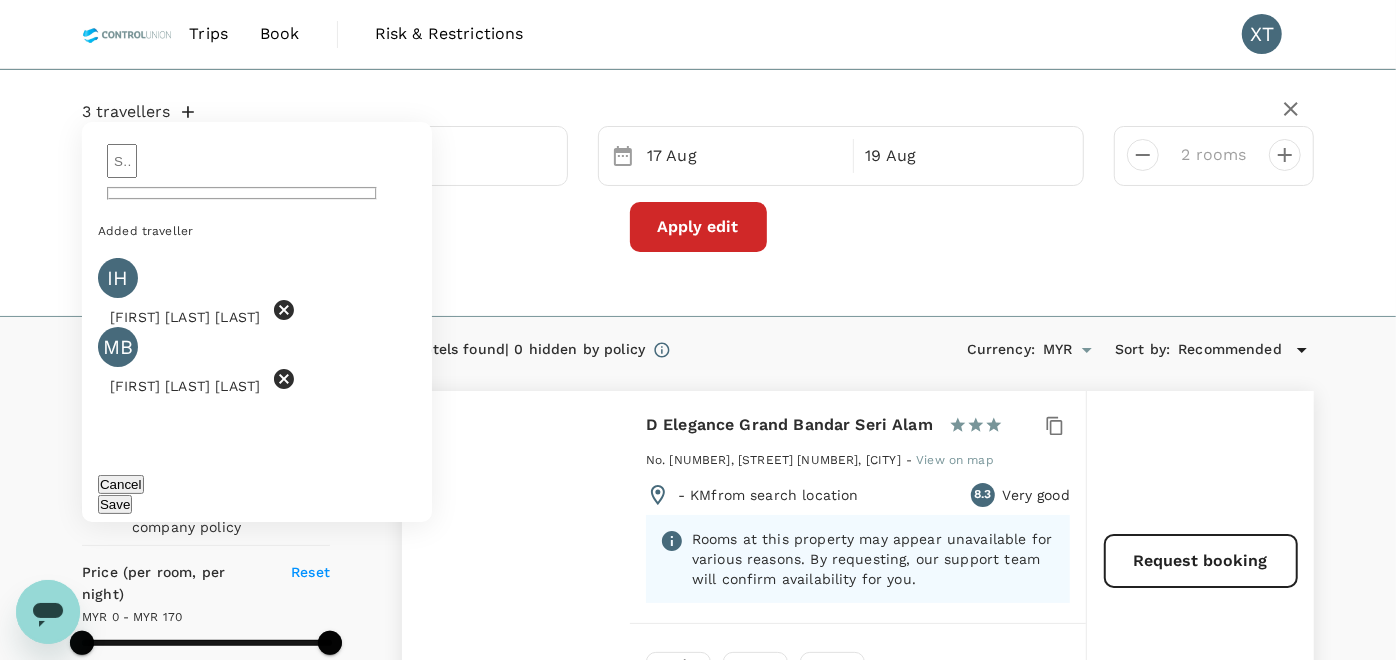 click 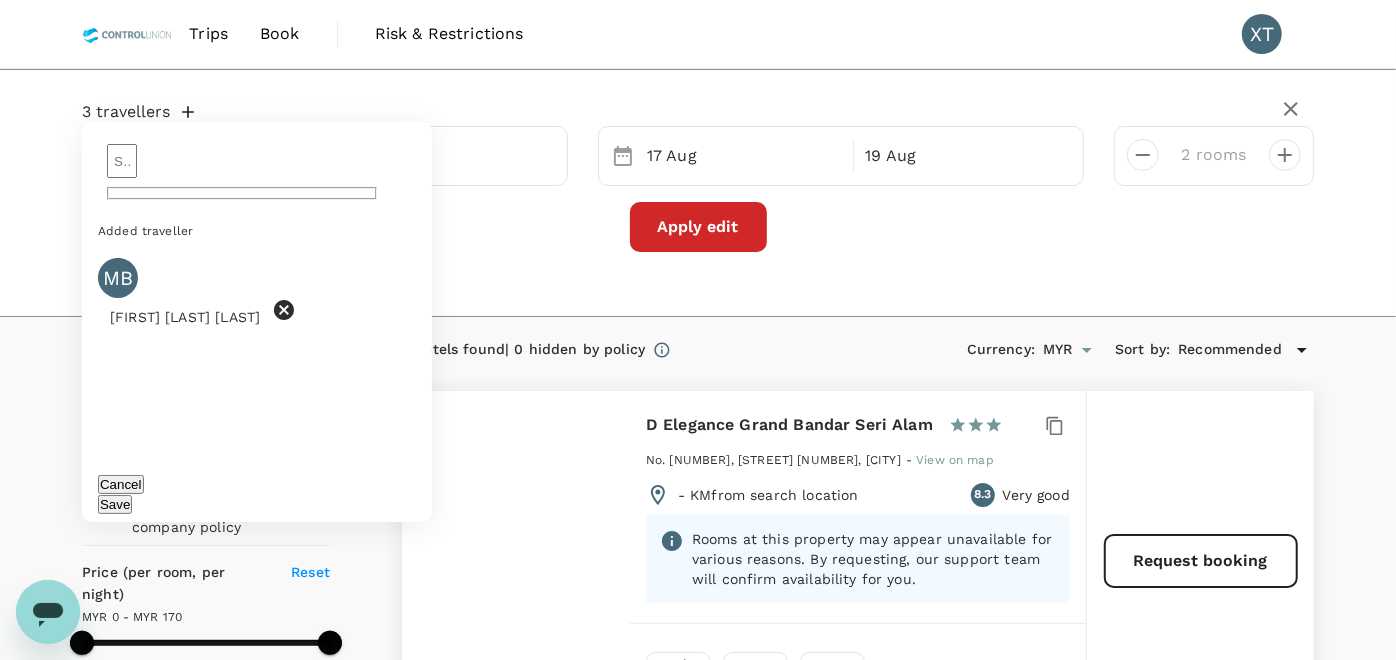 click 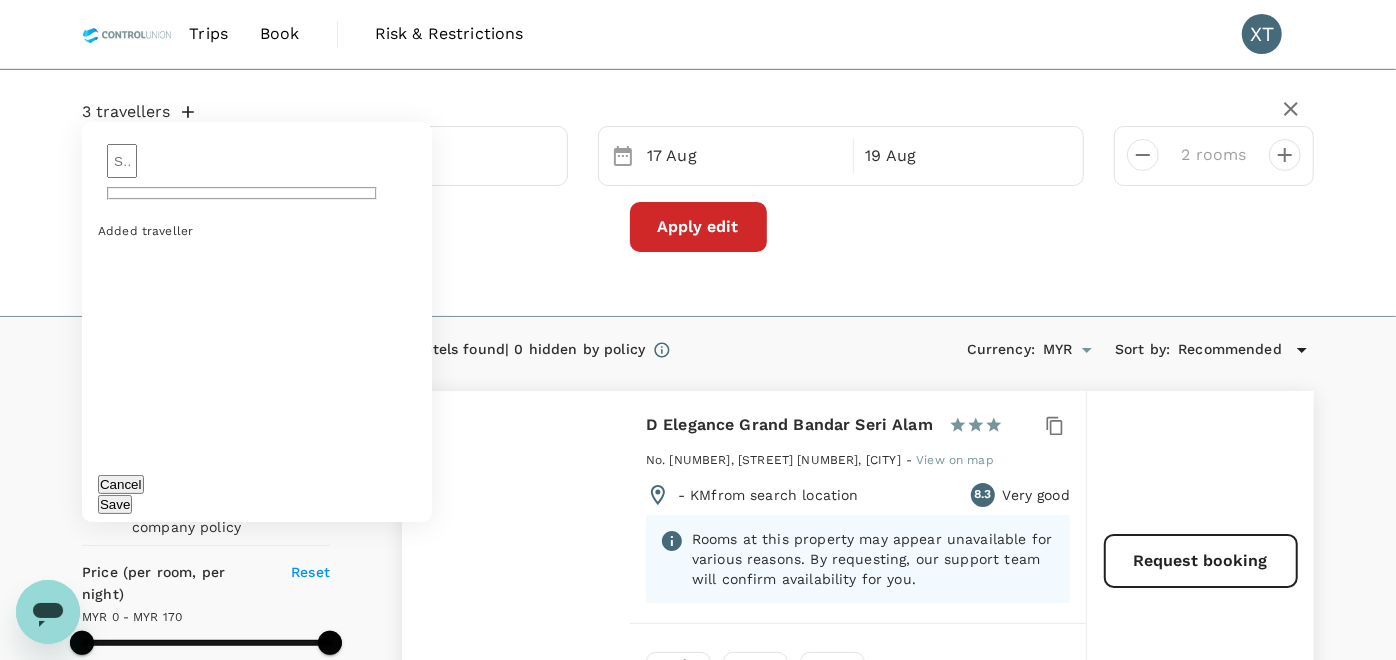 click at bounding box center (122, 161) 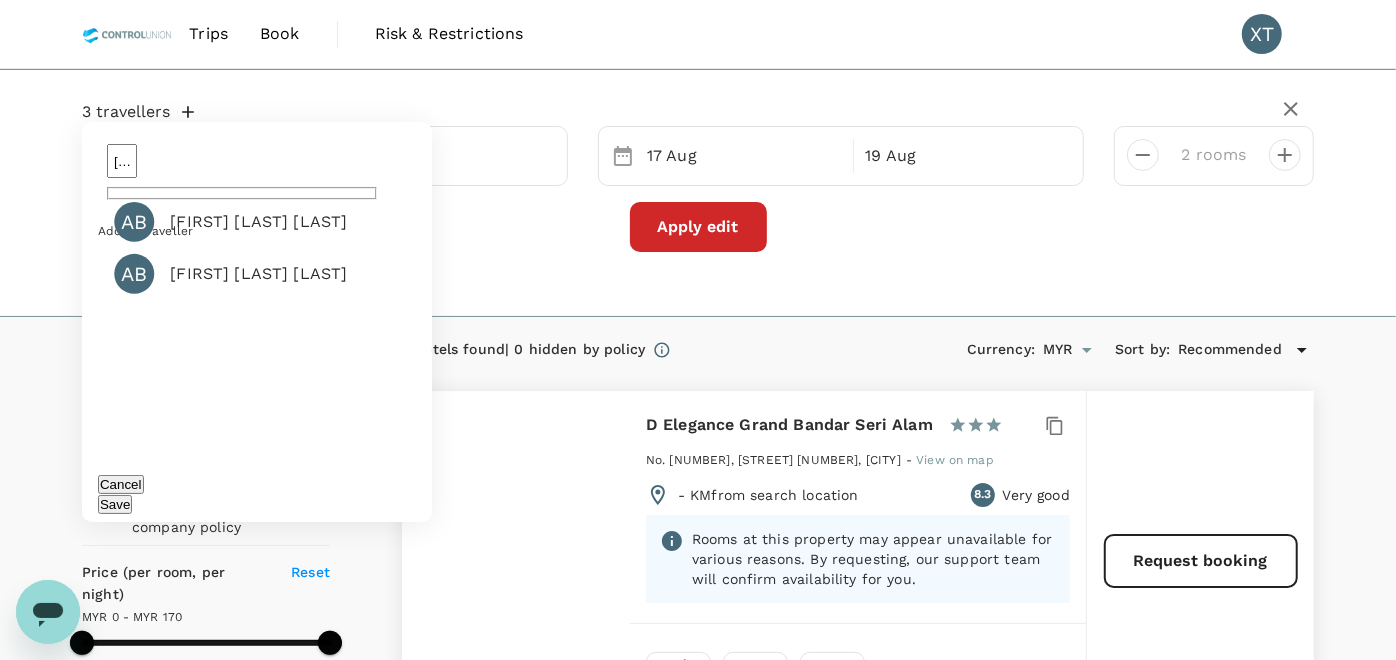 click on "[FIRST] [LAST] [LAST]" at bounding box center (258, 222) 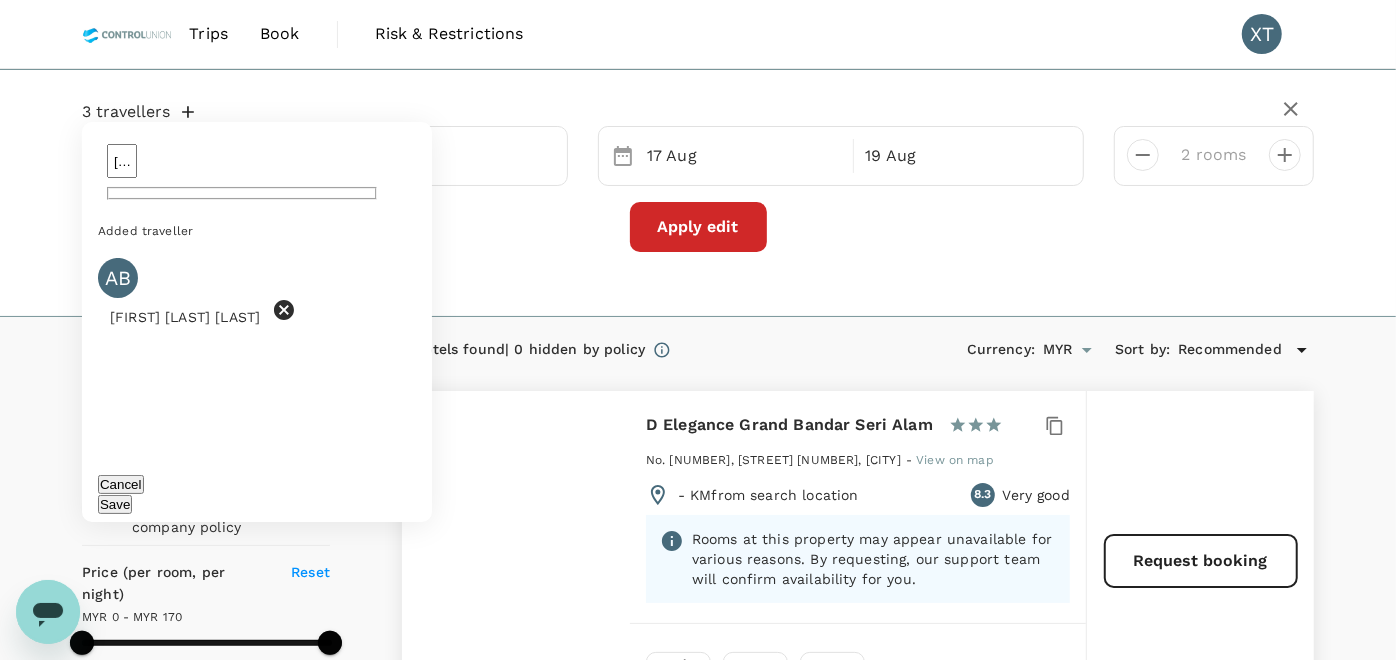 click on "[FIRST] [LAST] [LAST]" at bounding box center (122, 161) 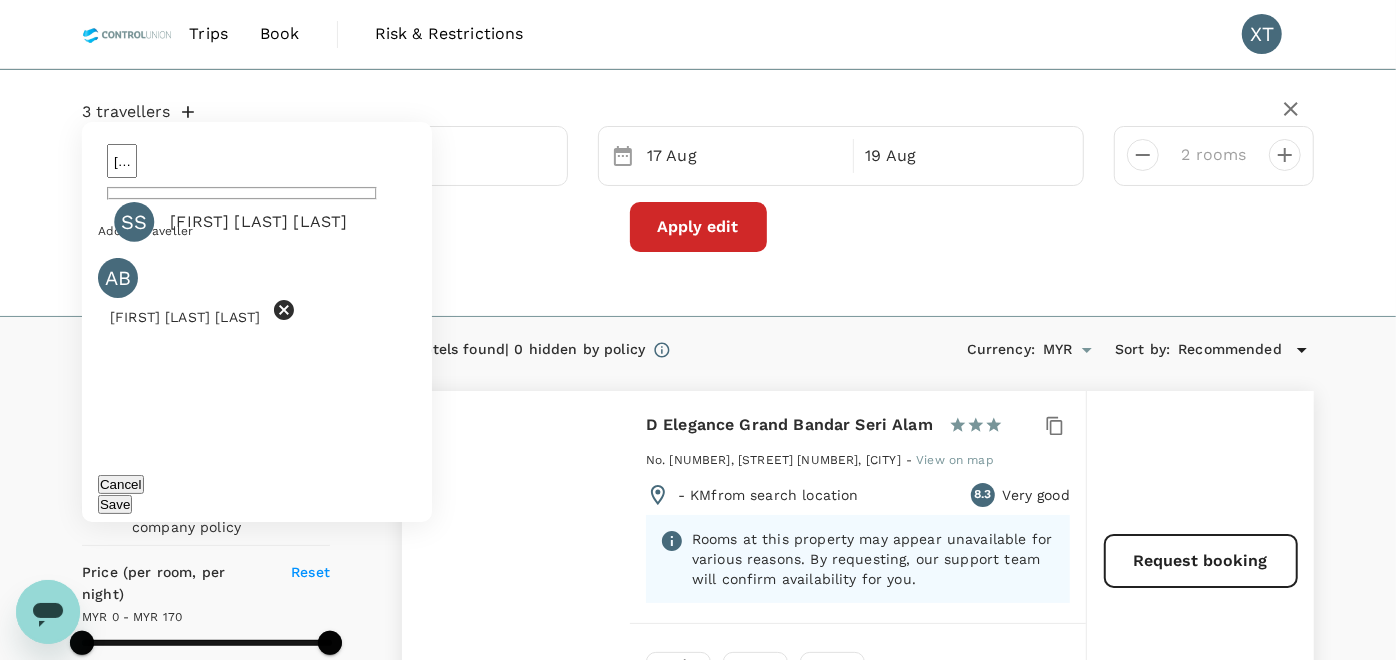 click on "[FIRST] [LAST] [LAST]" at bounding box center (258, 222) 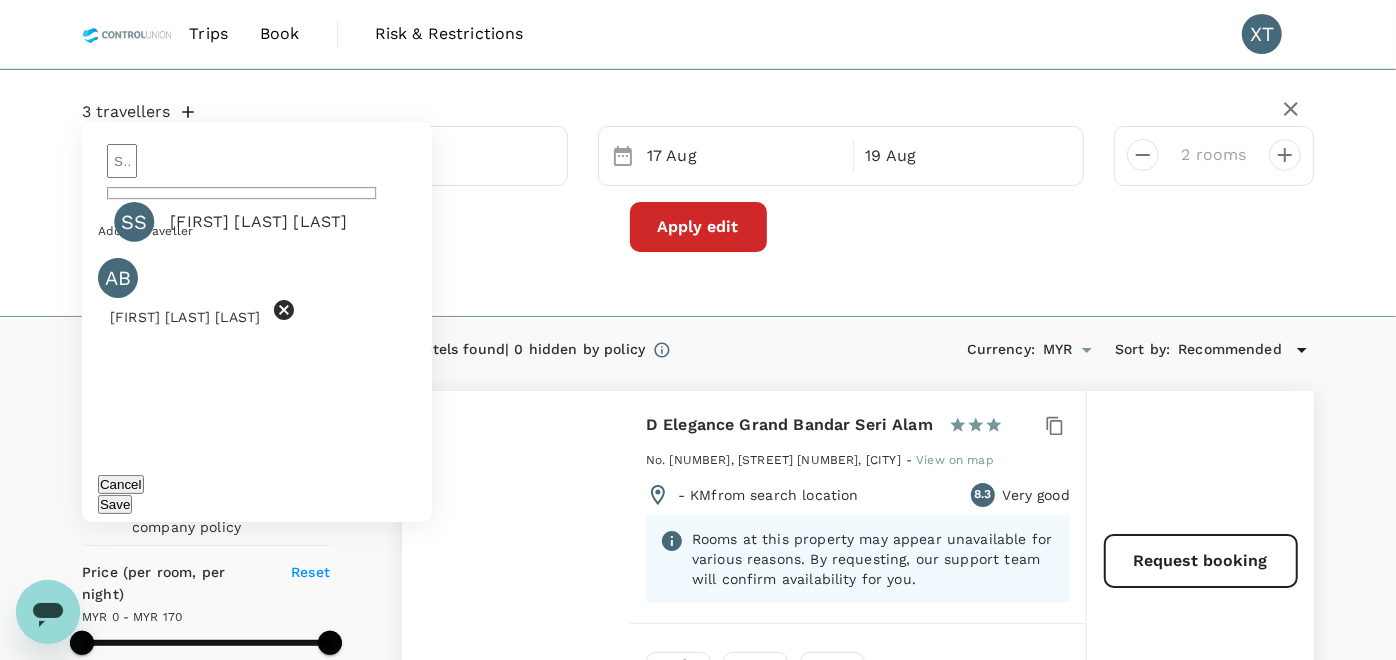 type on "[FIRST] [LAST] [LAST]" 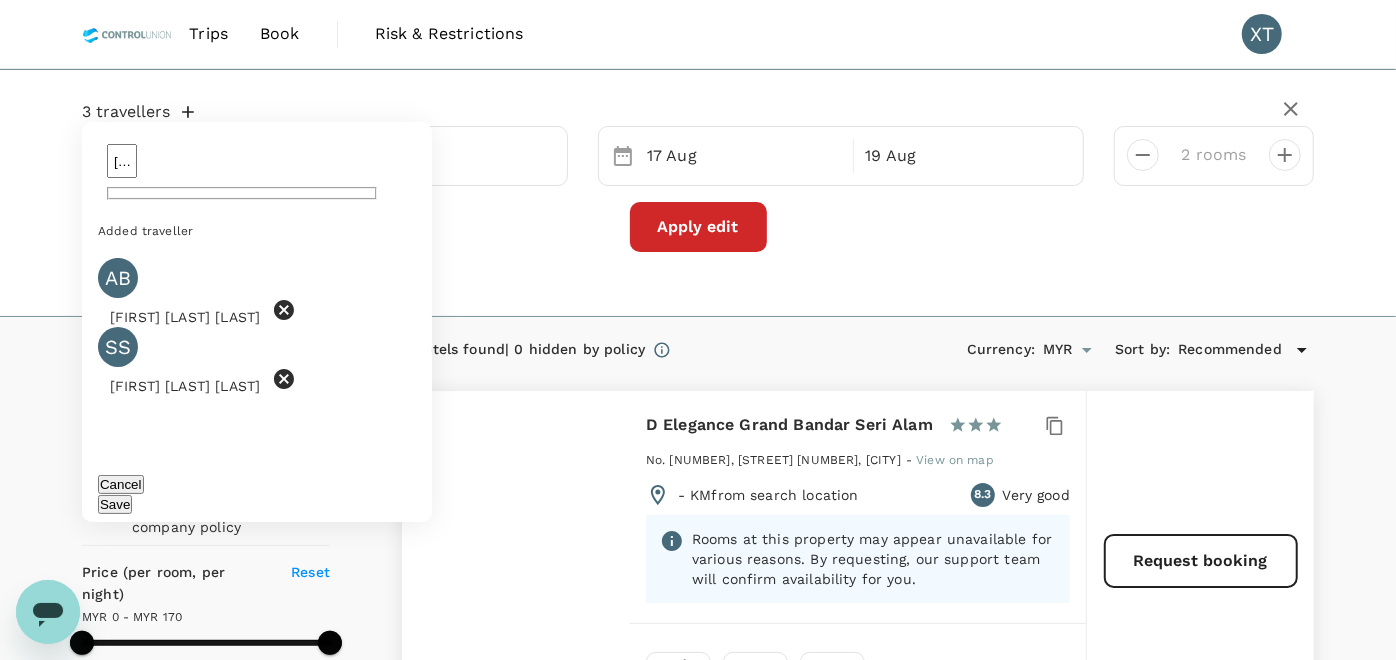 click on "Save" at bounding box center [115, 504] 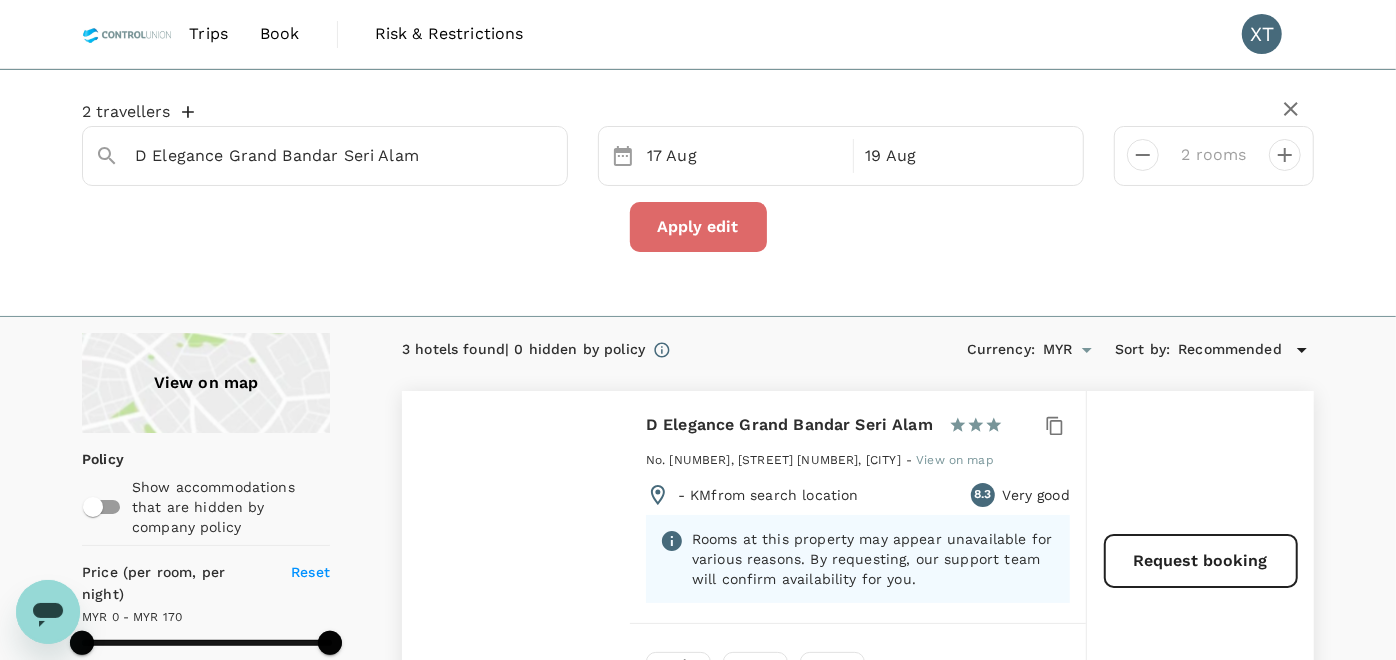 click on "Apply edit" at bounding box center [698, 227] 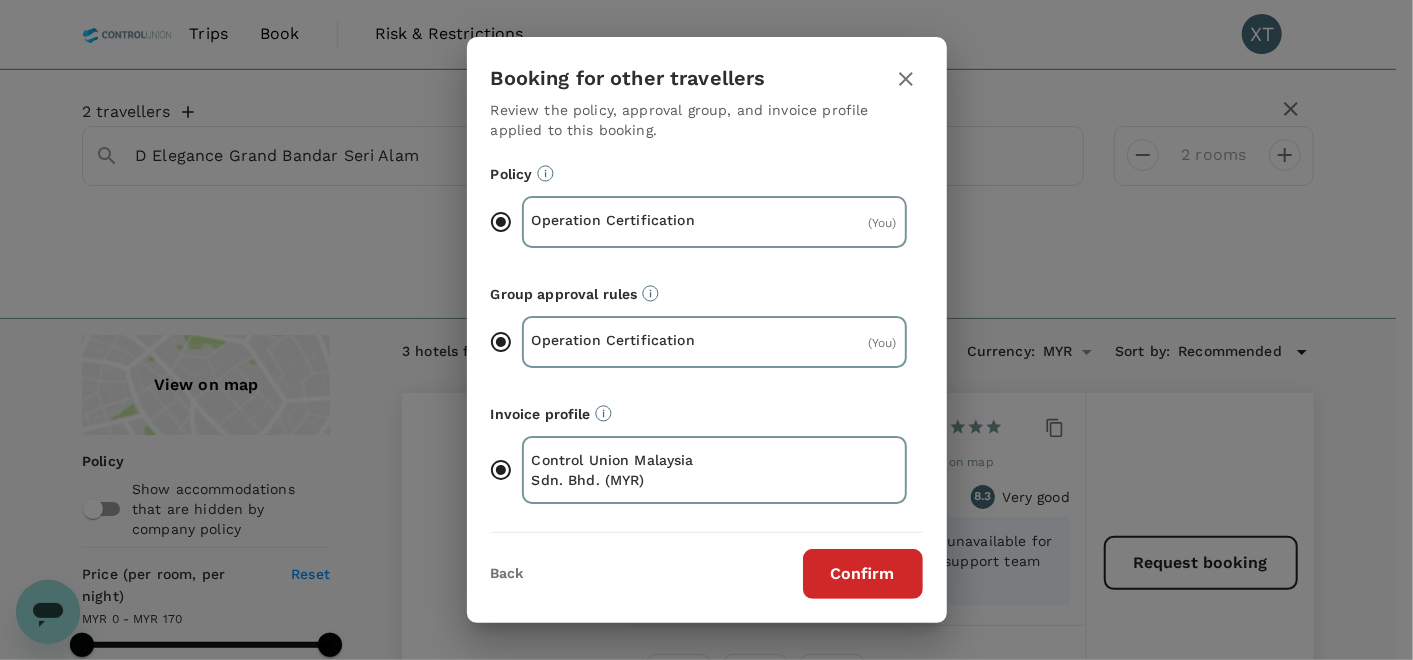 click on "Confirm" at bounding box center [863, 574] 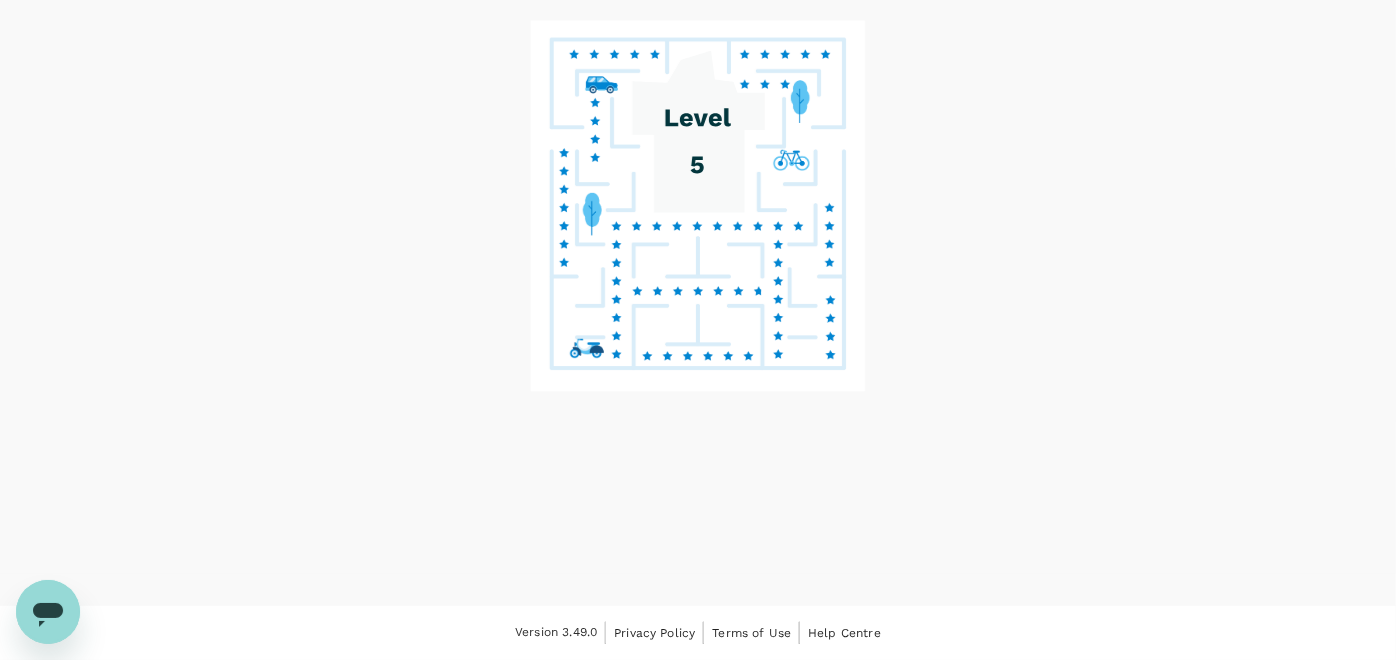 scroll, scrollTop: 16, scrollLeft: 0, axis: vertical 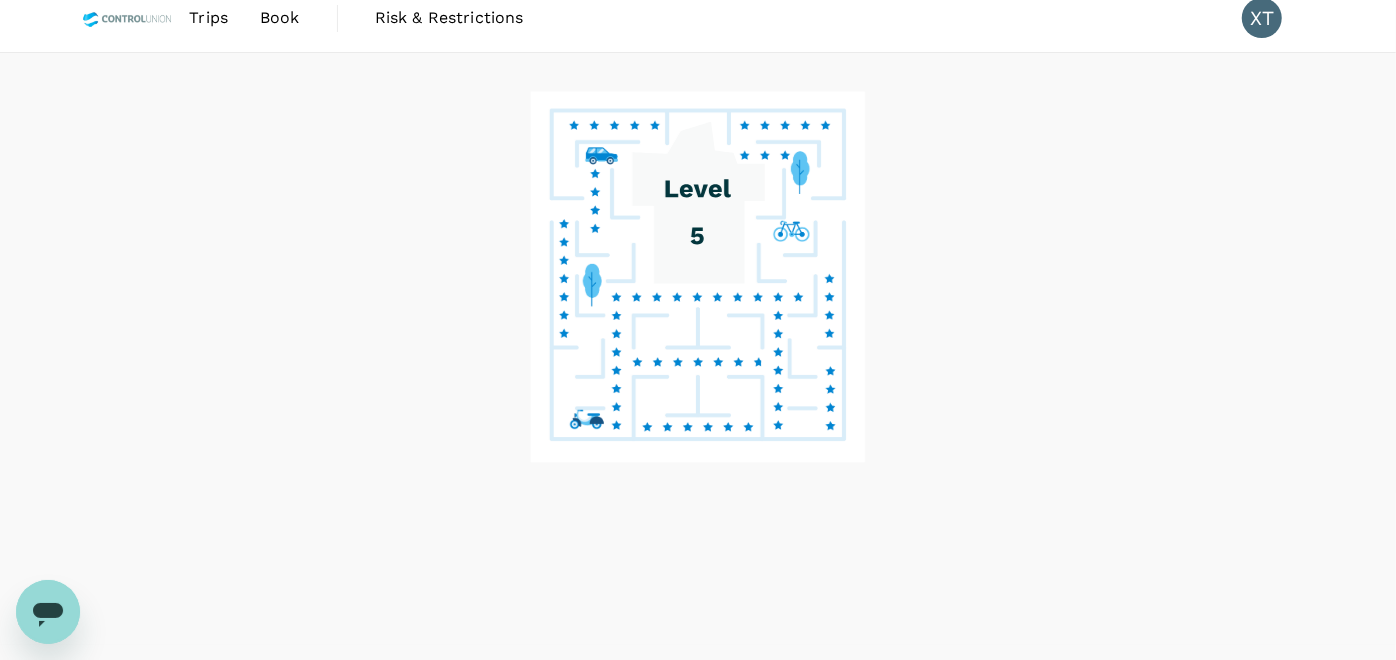 click at bounding box center [698, 349] 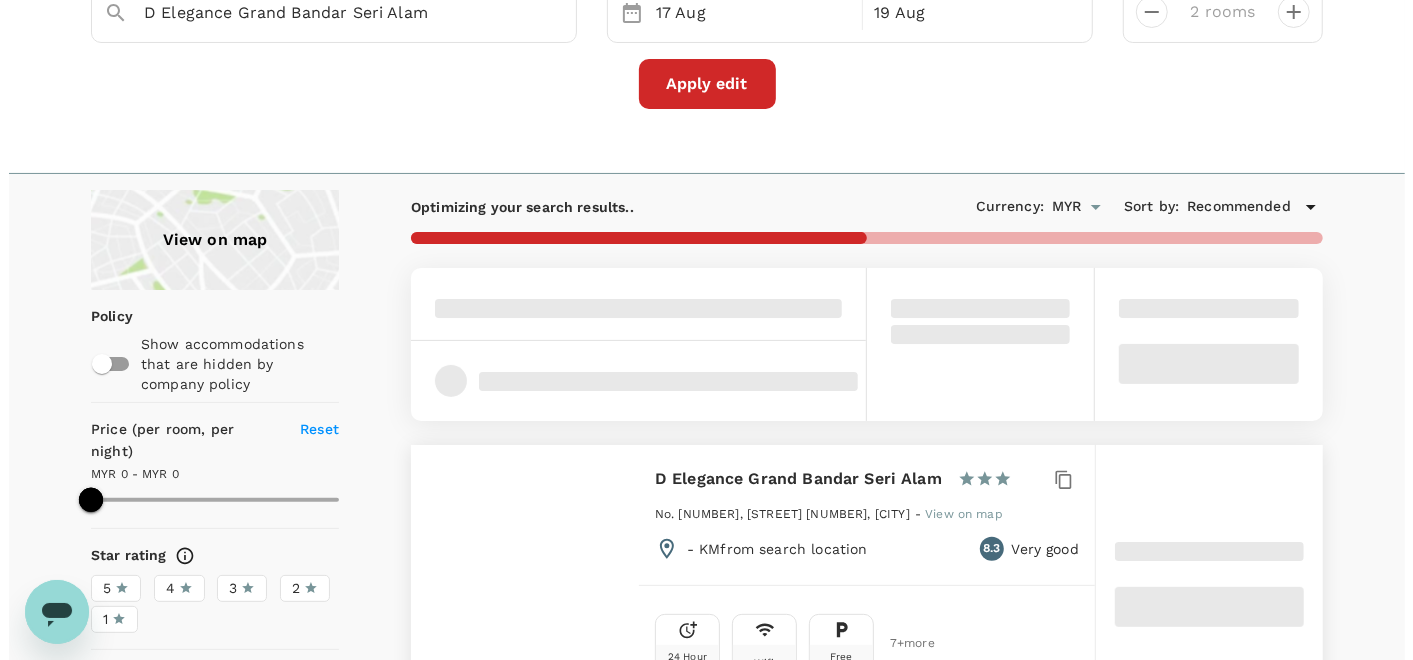 scroll, scrollTop: 222, scrollLeft: 0, axis: vertical 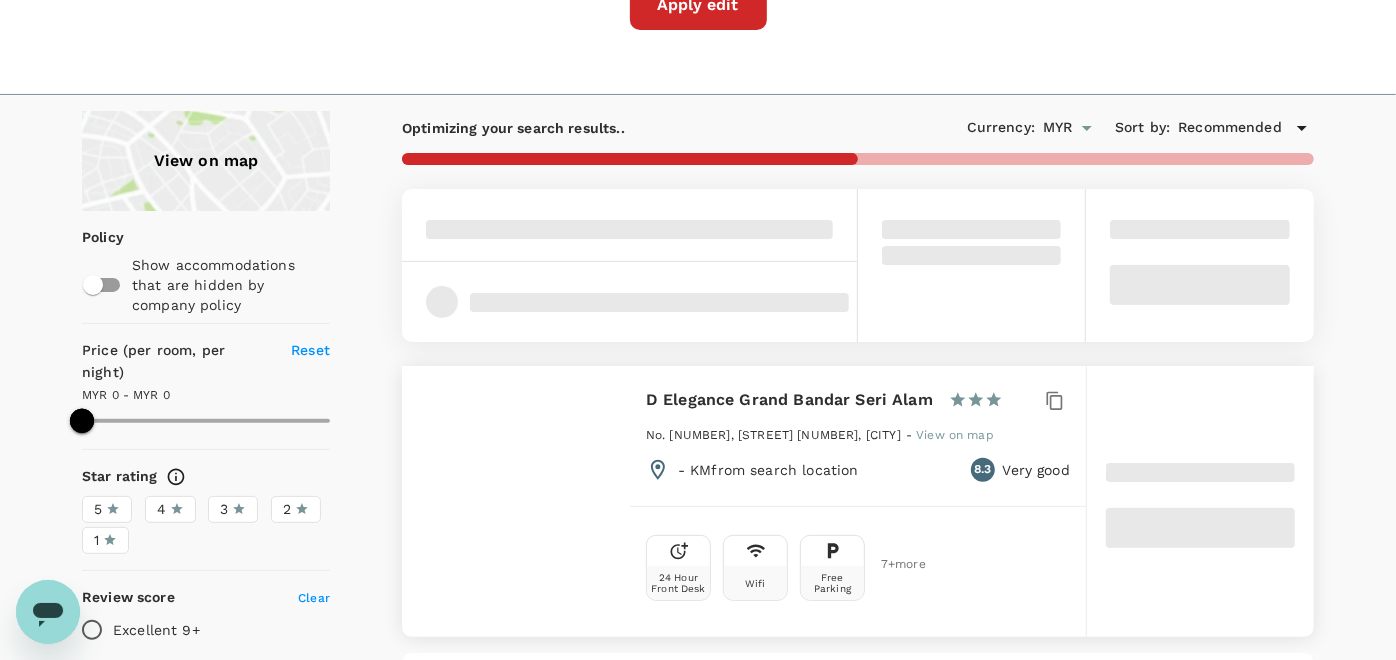 type on "169" 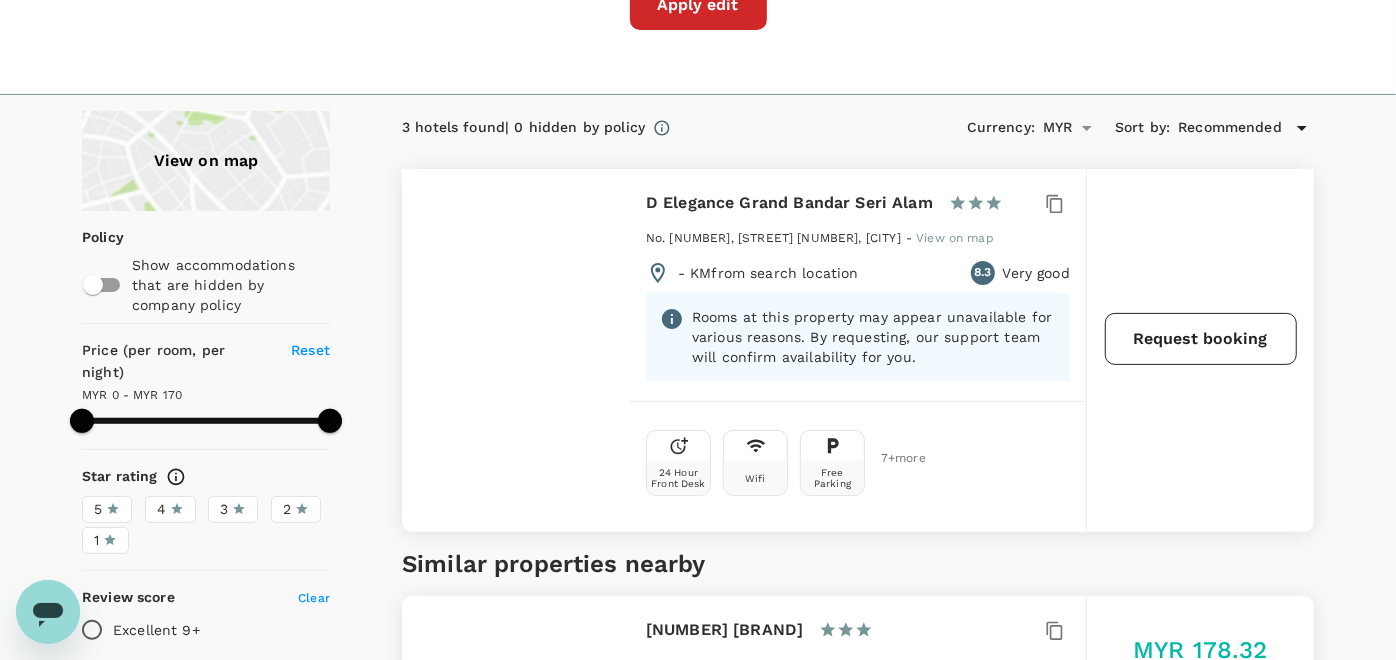 click on "Request booking" at bounding box center (1201, 339) 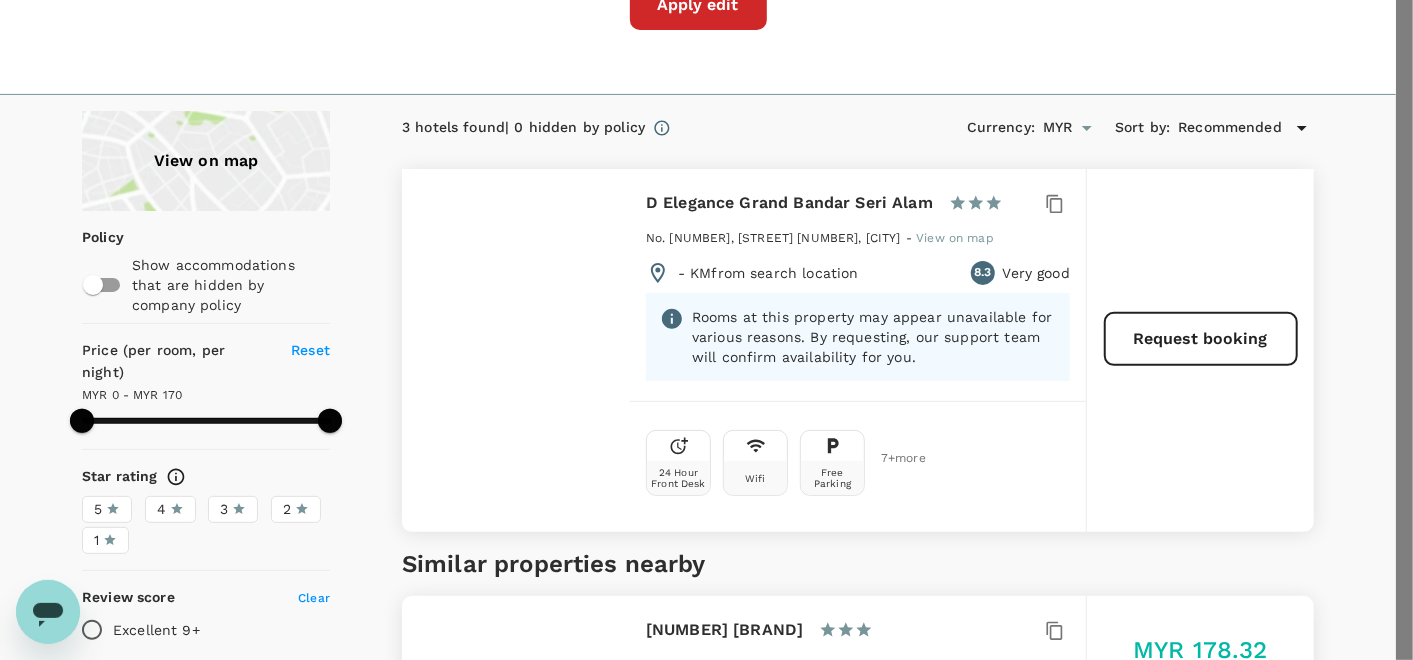 type on "[EMAIL]" 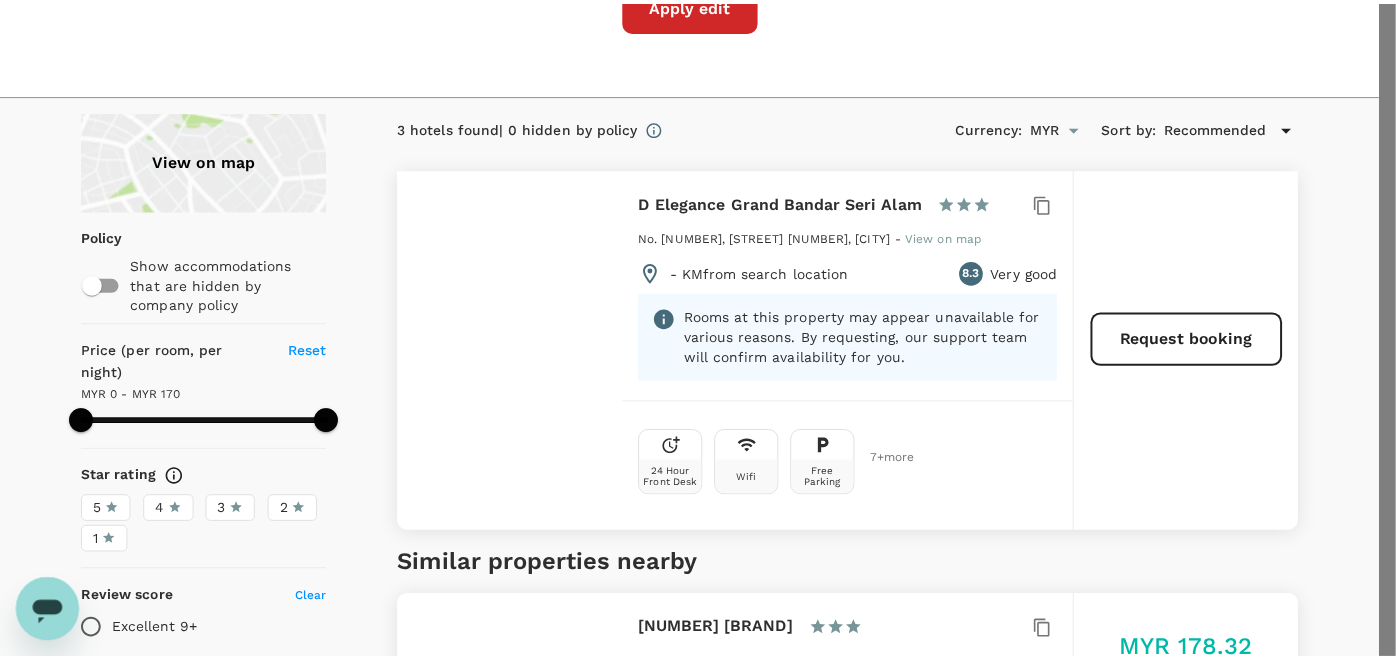 scroll, scrollTop: 0, scrollLeft: 0, axis: both 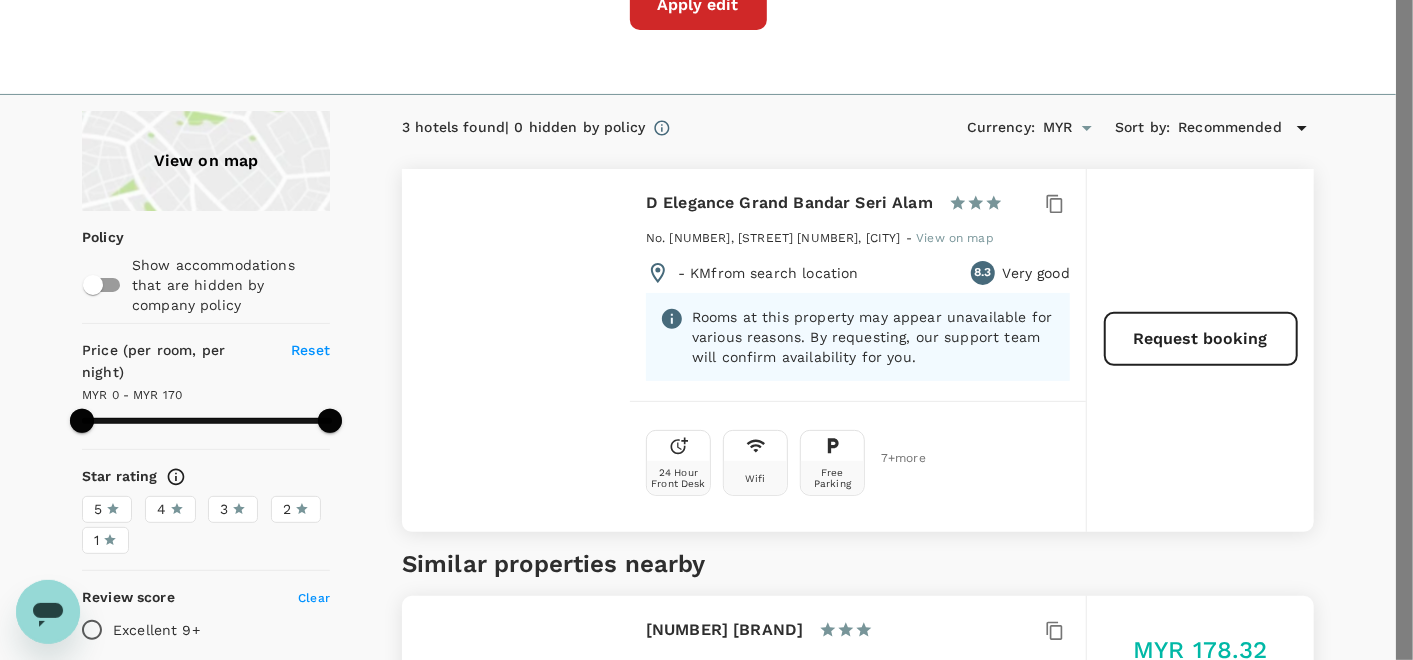 type on "I would like to book 2 superior room with breakfast" 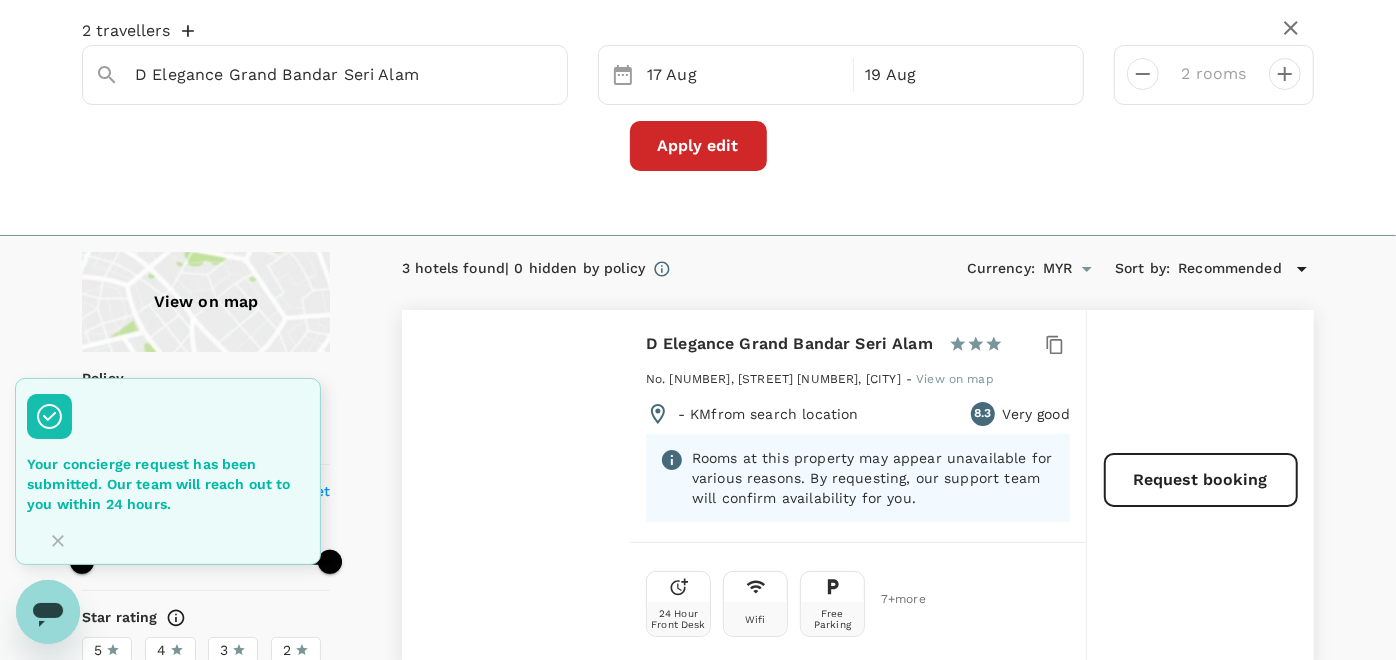 scroll, scrollTop: 0, scrollLeft: 0, axis: both 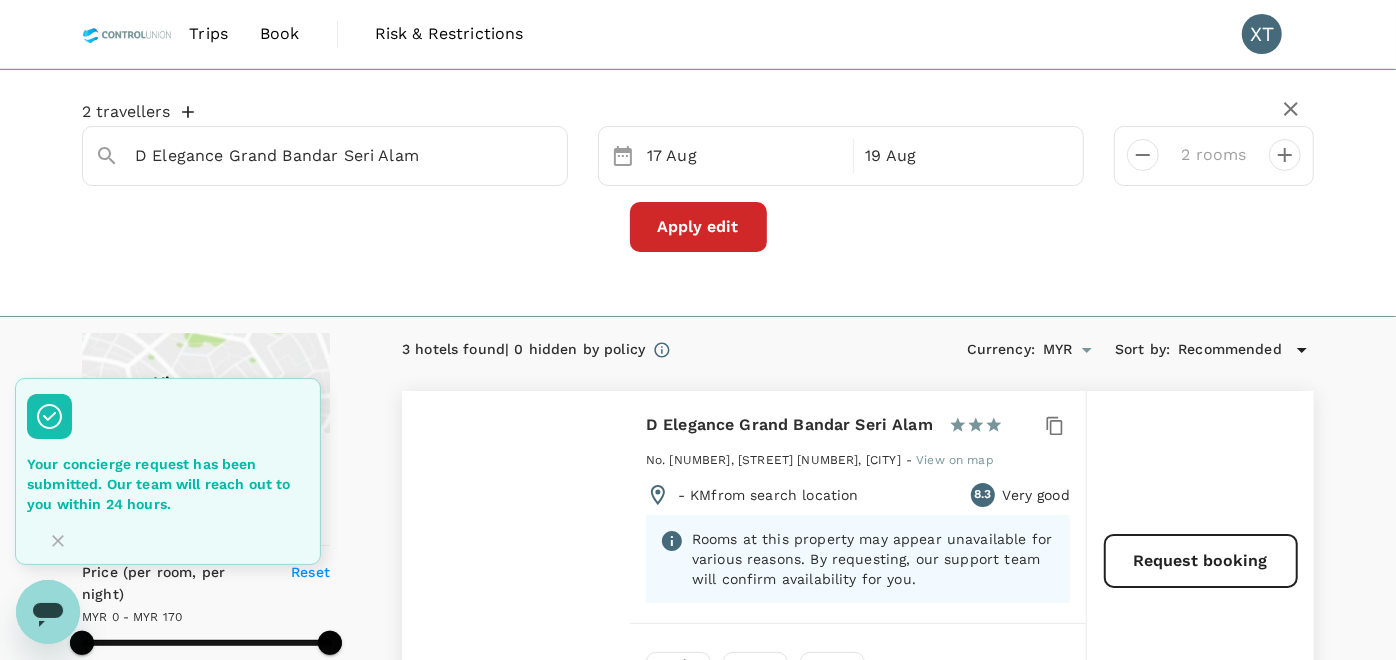 click on "[NUMBER] [WORD] found | [NUMBER] [WORD] by [WORD] [WORD] : [CURRENCY] [CURRENCY] by : [WORD]" at bounding box center (858, 350) 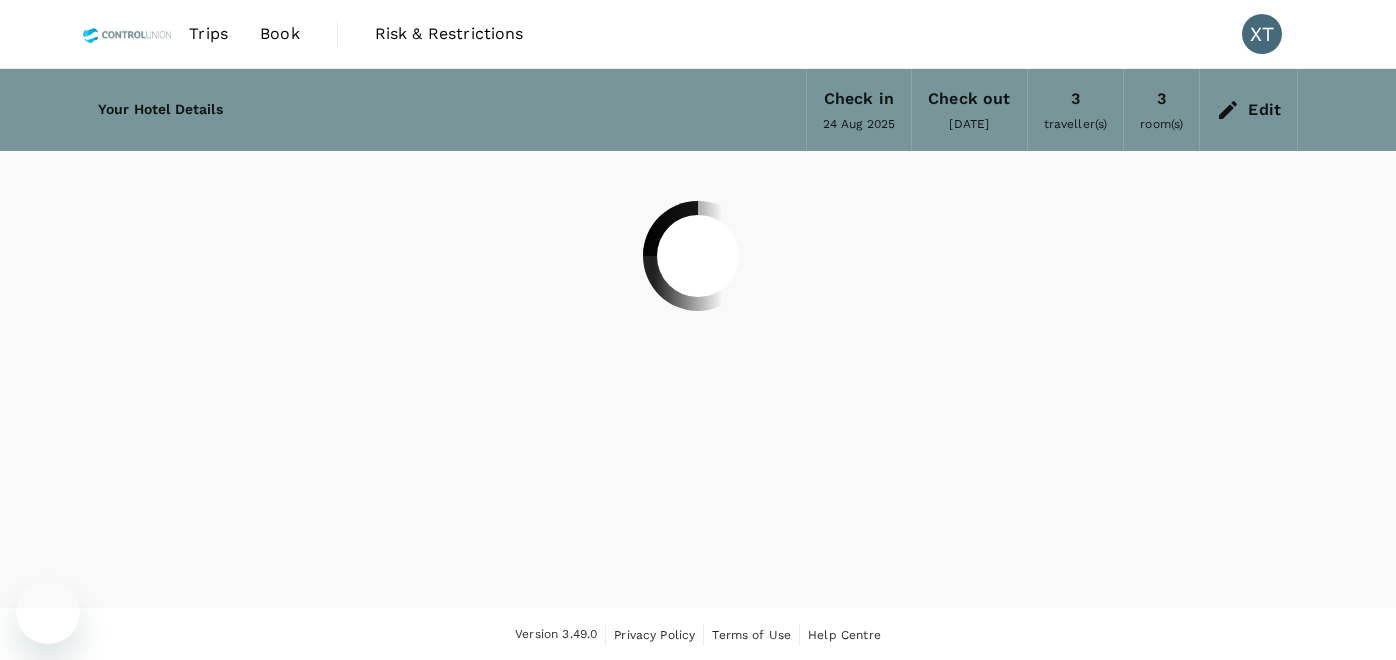 scroll, scrollTop: 0, scrollLeft: 0, axis: both 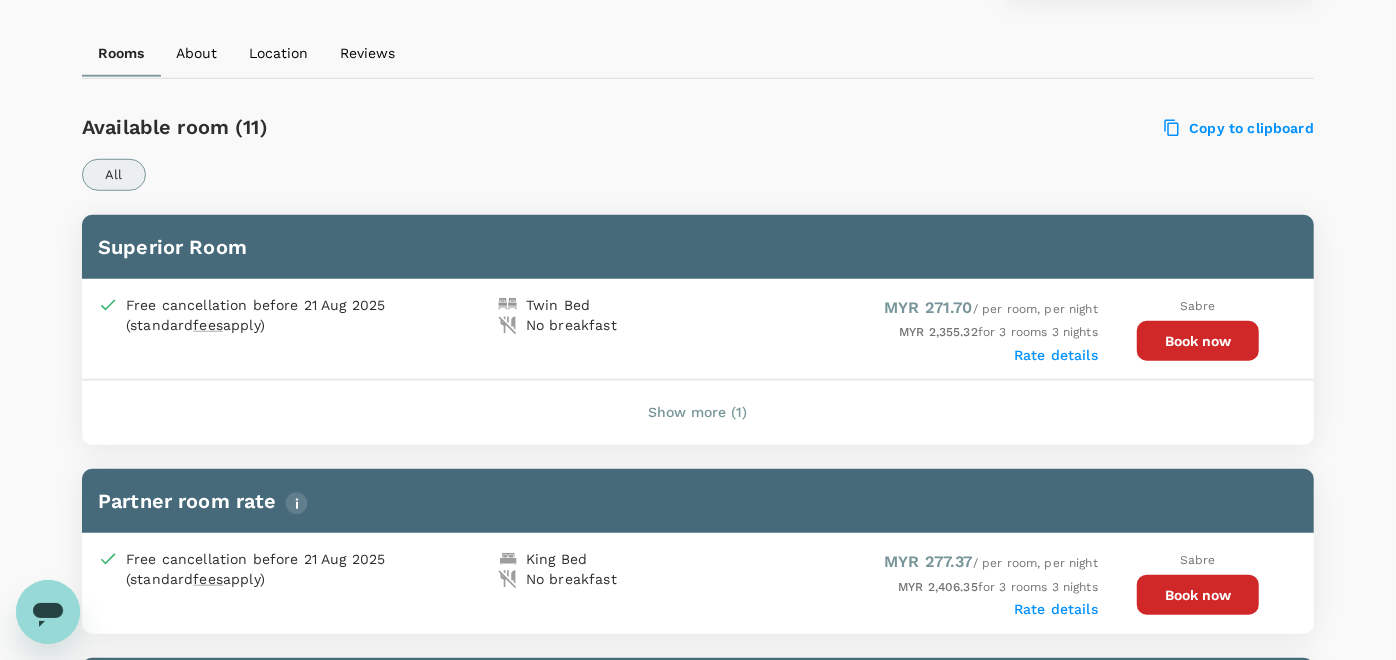click on "All" at bounding box center [698, 175] 